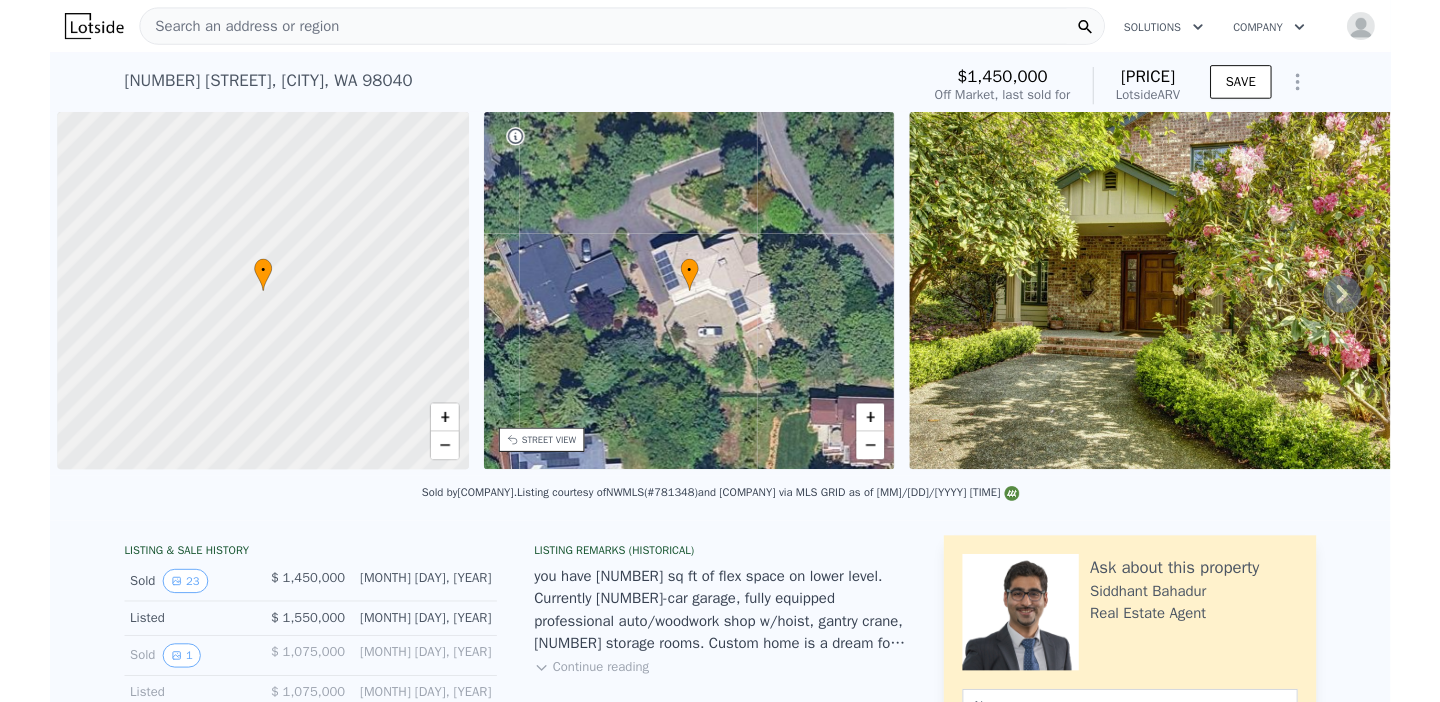 scroll, scrollTop: 0, scrollLeft: 0, axis: both 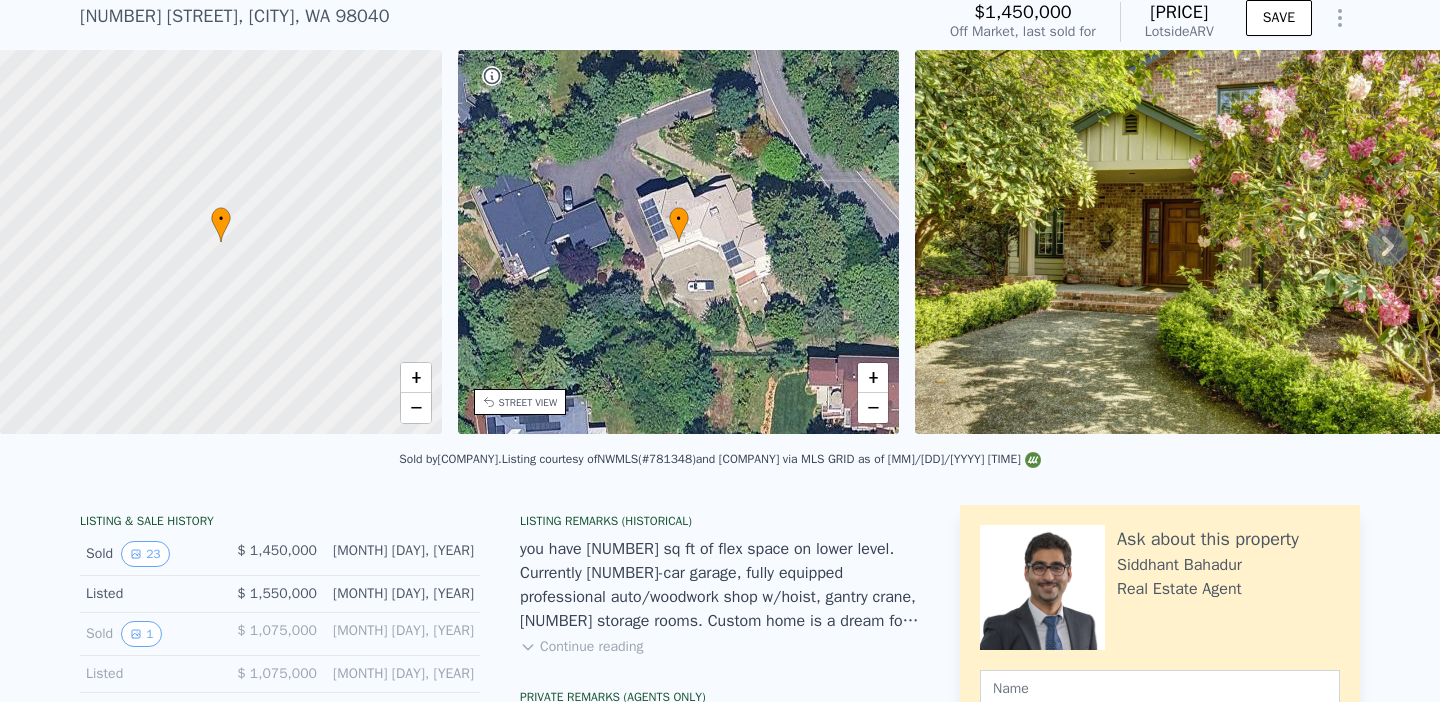 click on "Continue reading" at bounding box center [581, 647] 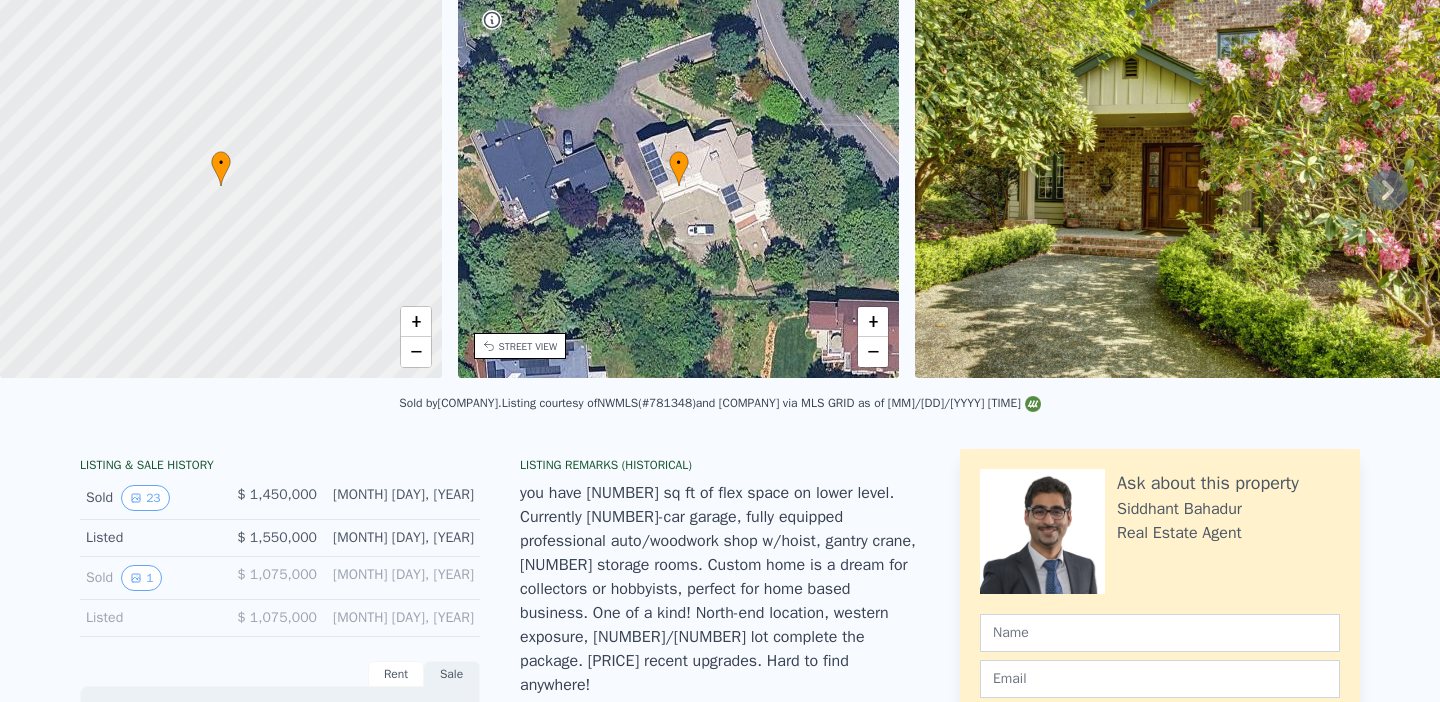 scroll, scrollTop: 7, scrollLeft: 0, axis: vertical 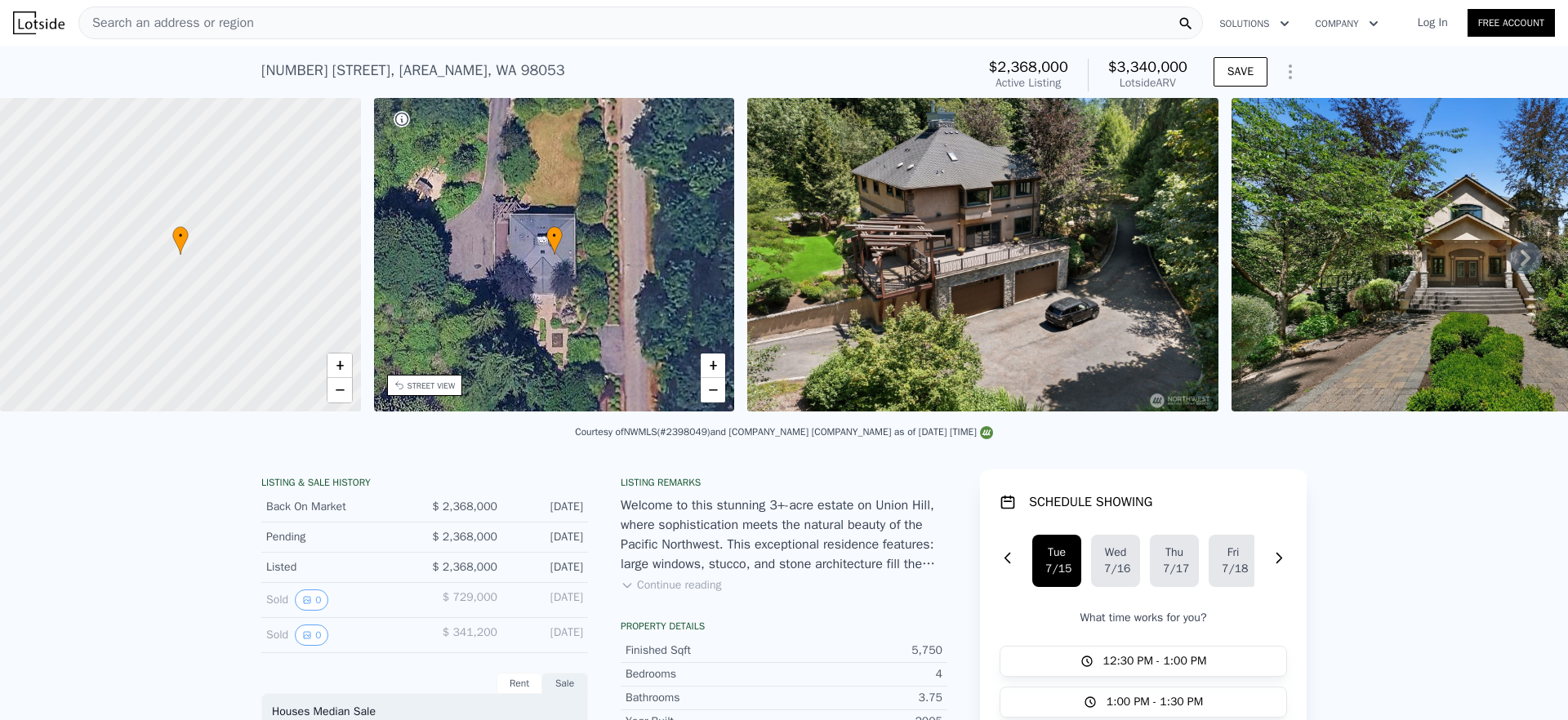 click 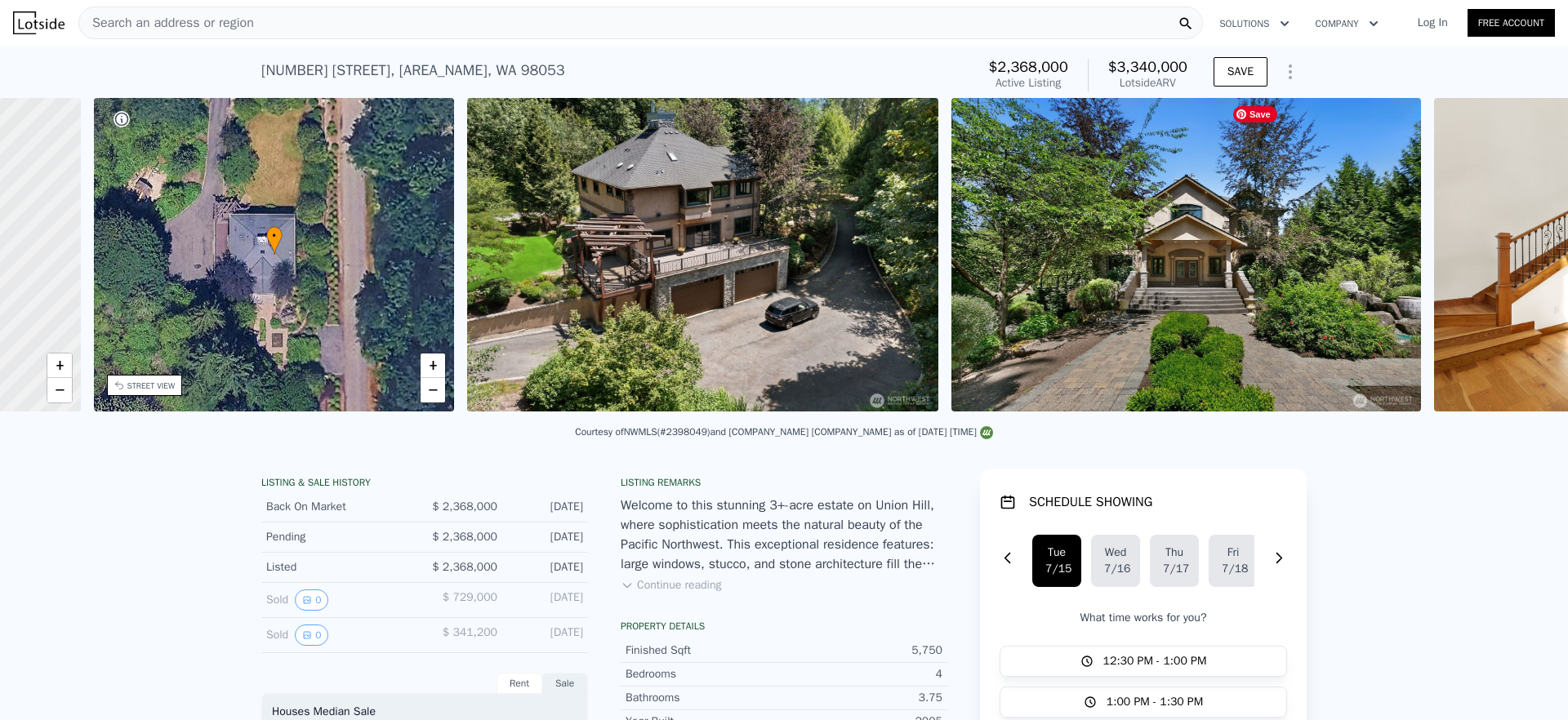 scroll, scrollTop: 0, scrollLeft: 381, axis: horizontal 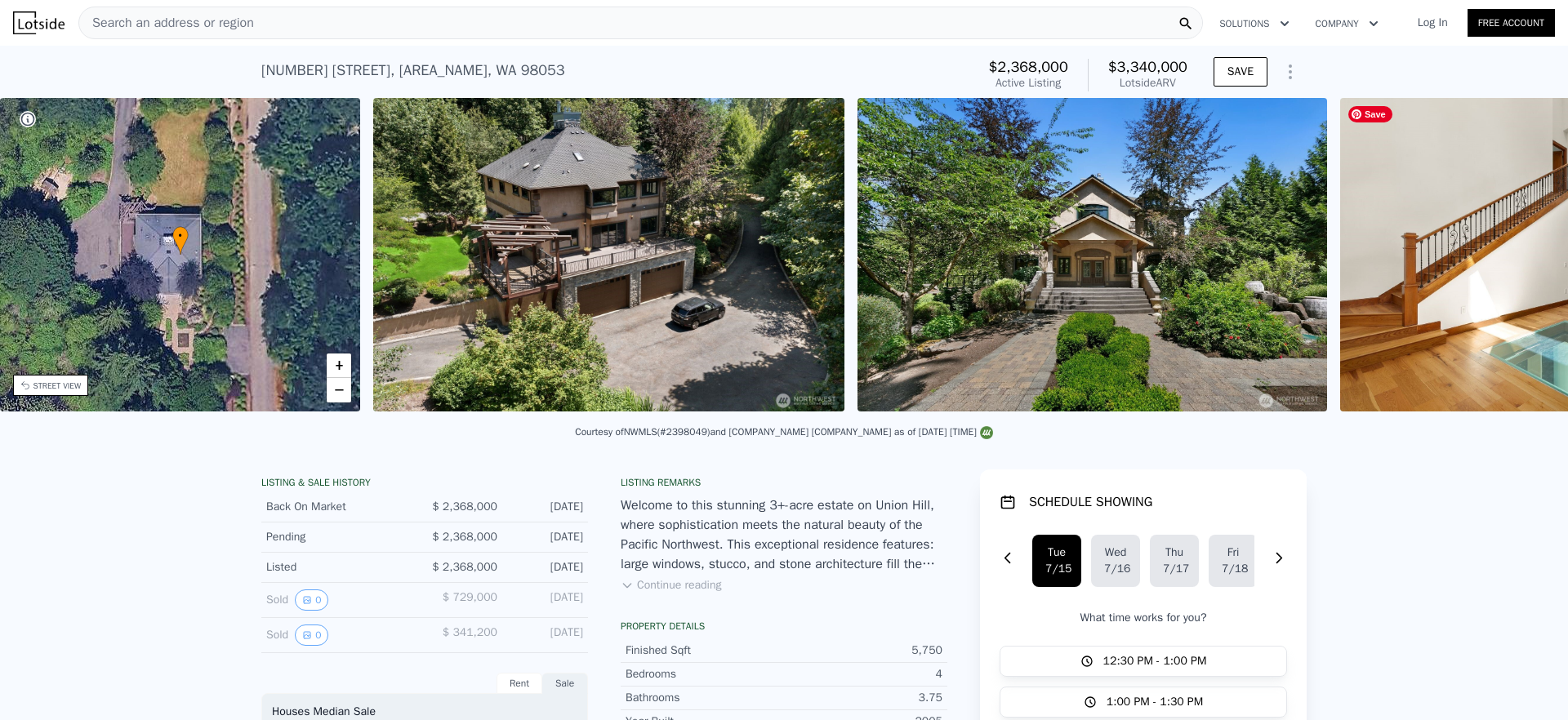 click on "•
+ −
•
+ − STREET VIEW Loading...   SATELLITE VIEW" at bounding box center [784, 257] 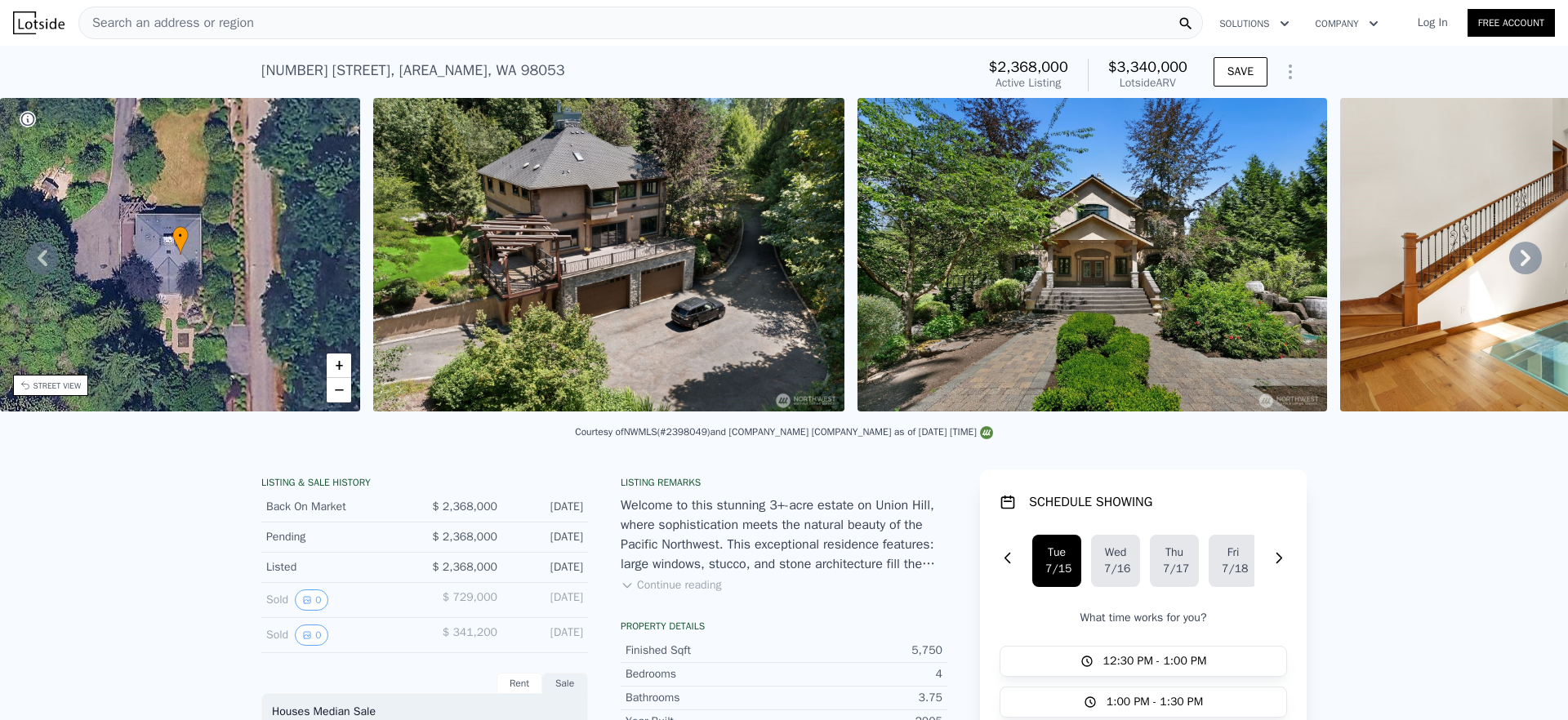 click 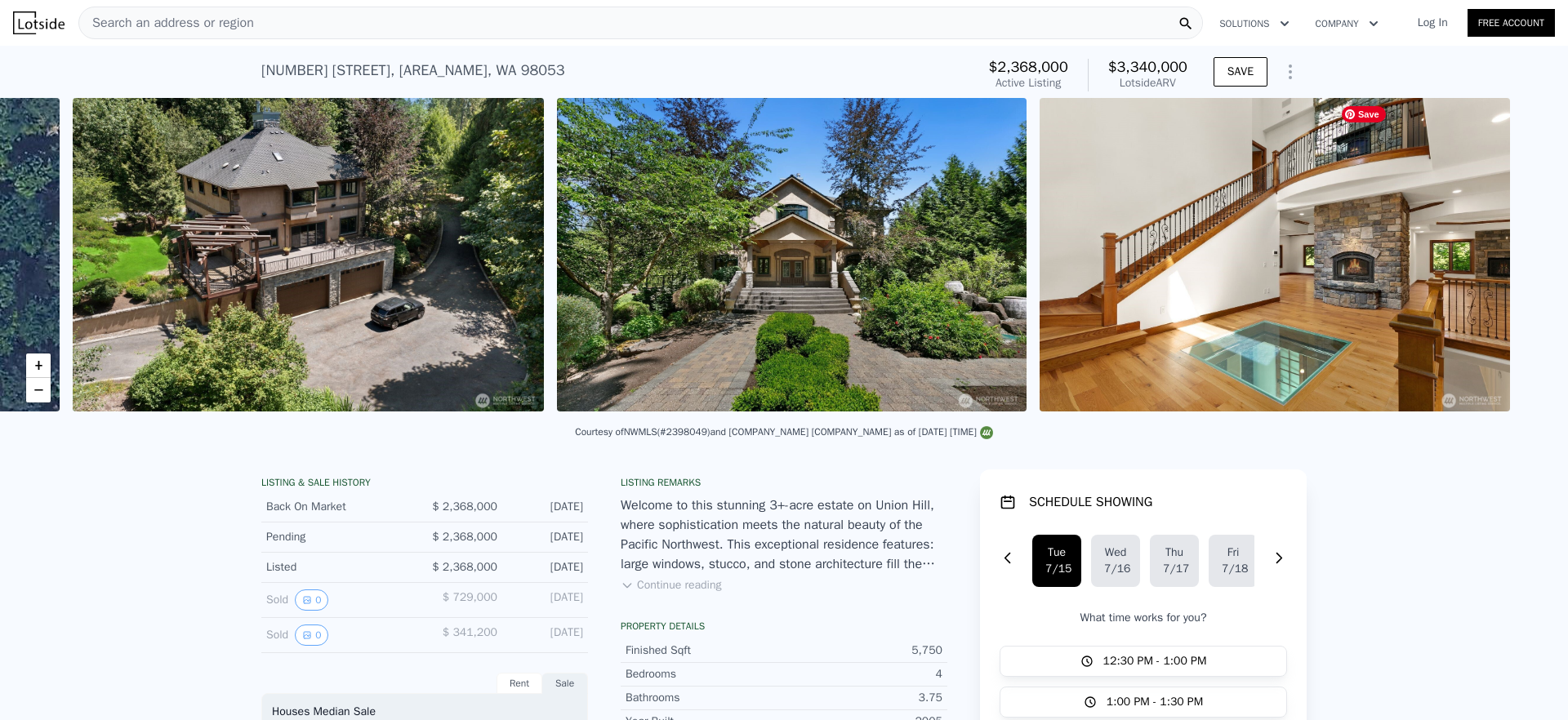 scroll, scrollTop: 0, scrollLeft: 747, axis: horizontal 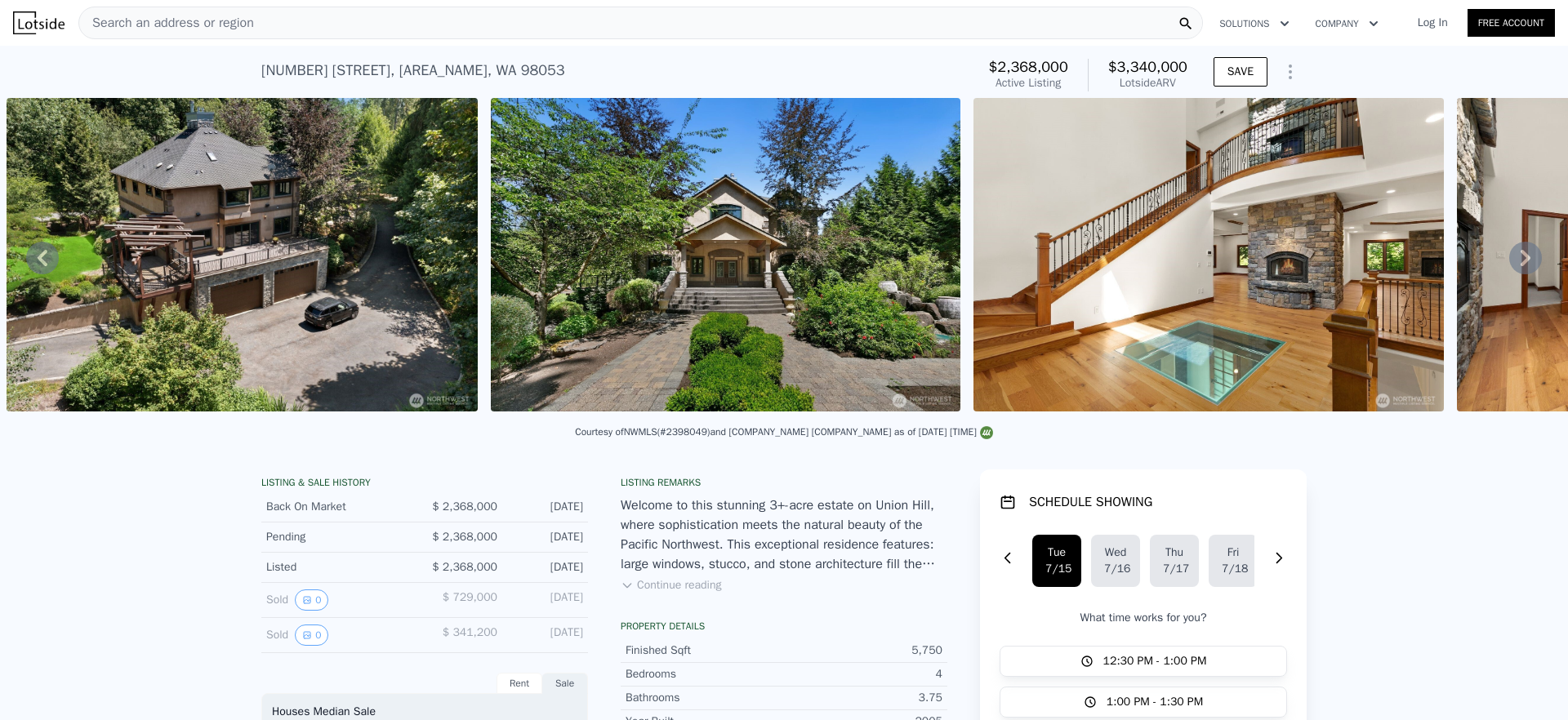 click on "•
+ −
•
+ − STREET VIEW Loading...   SATELLITE VIEW" at bounding box center [784, 257] 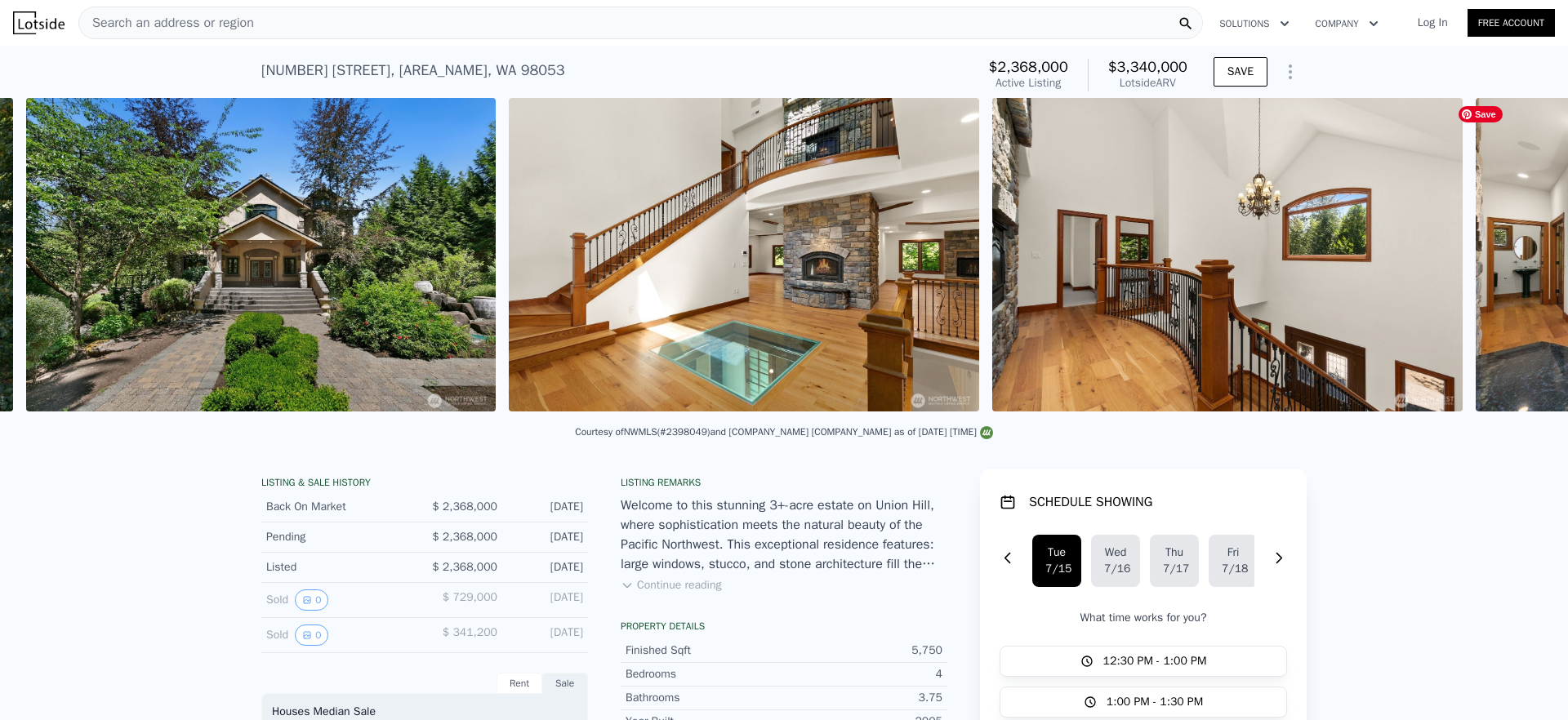scroll, scrollTop: 0, scrollLeft: 1232, axis: horizontal 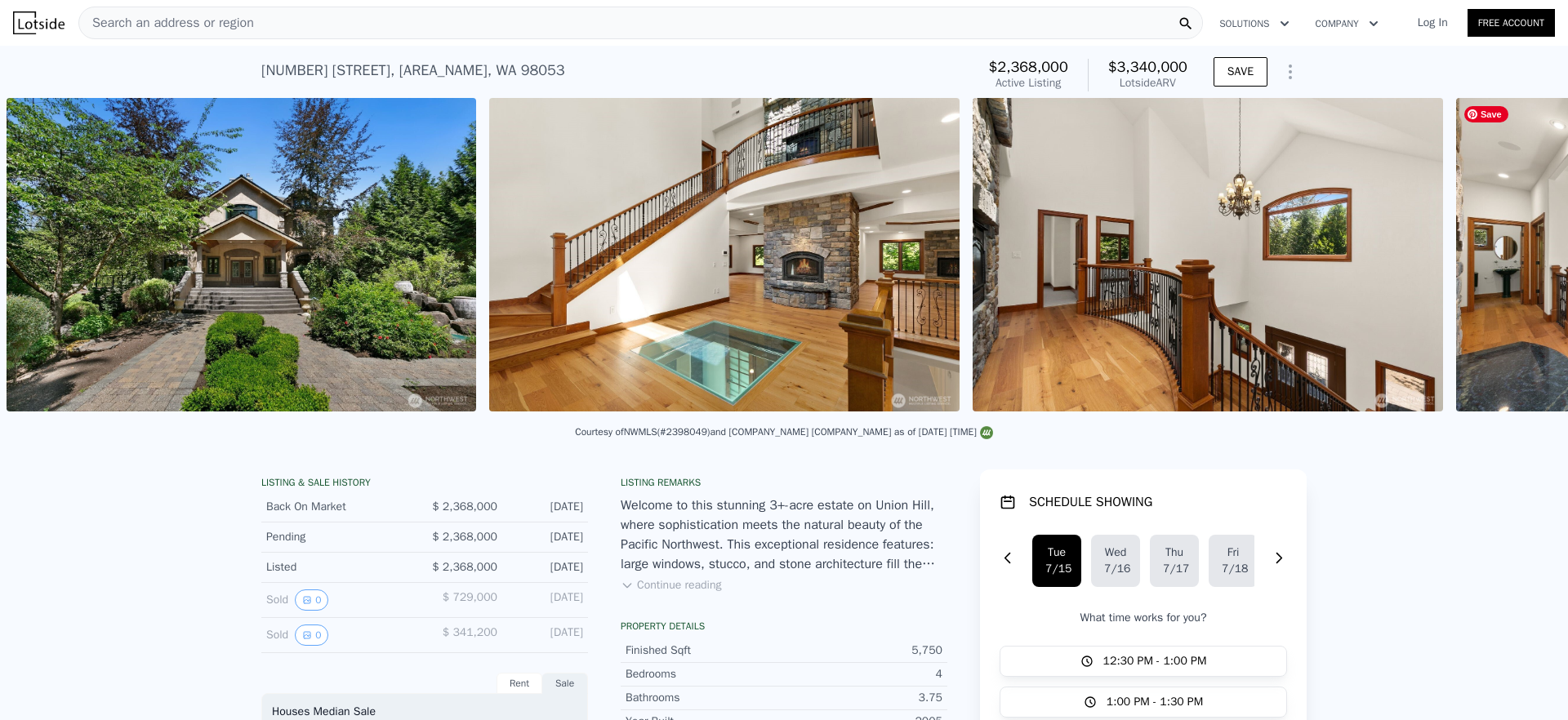 click at bounding box center [1691, 255] 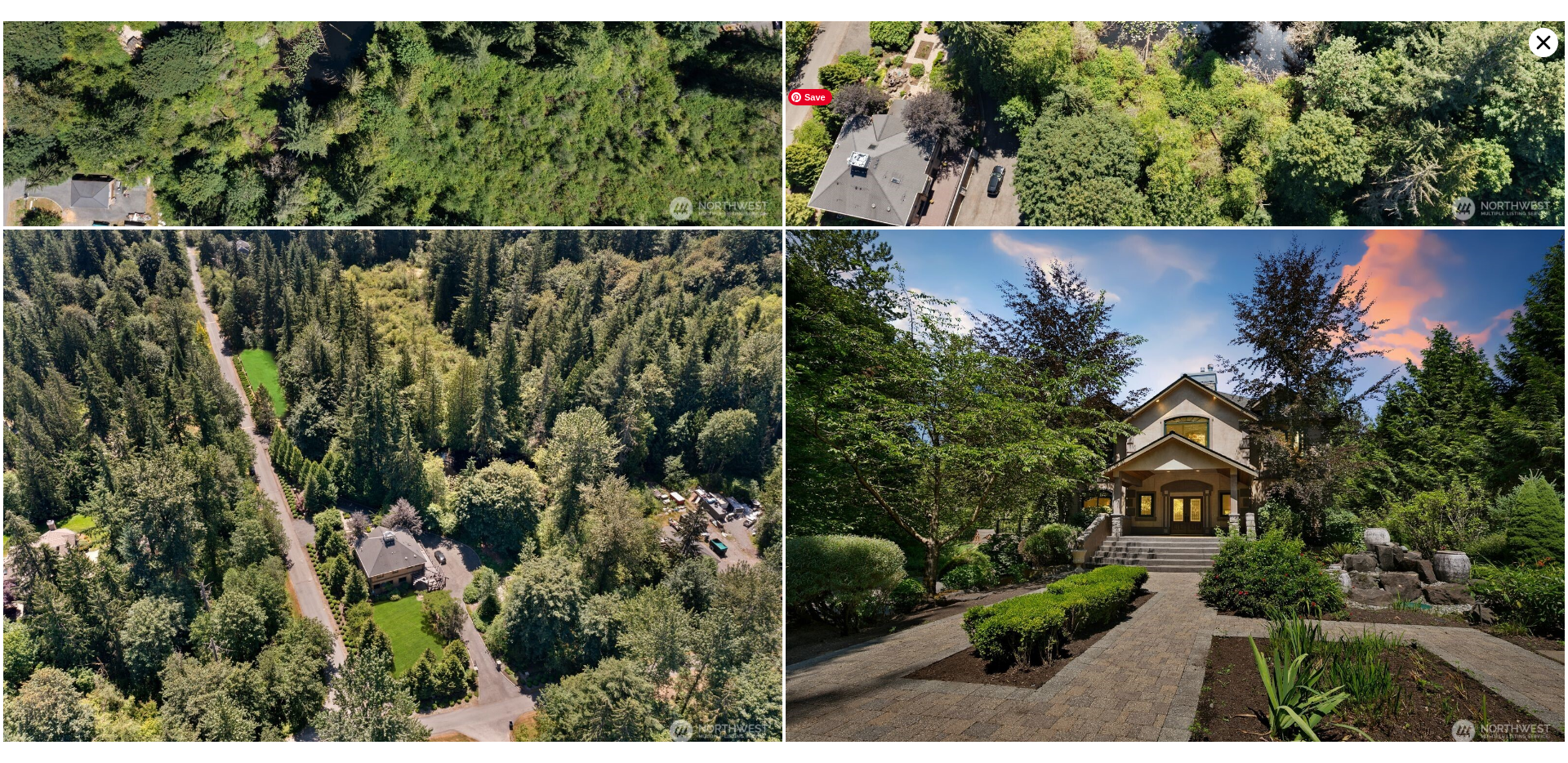 scroll, scrollTop: 8301, scrollLeft: 0, axis: vertical 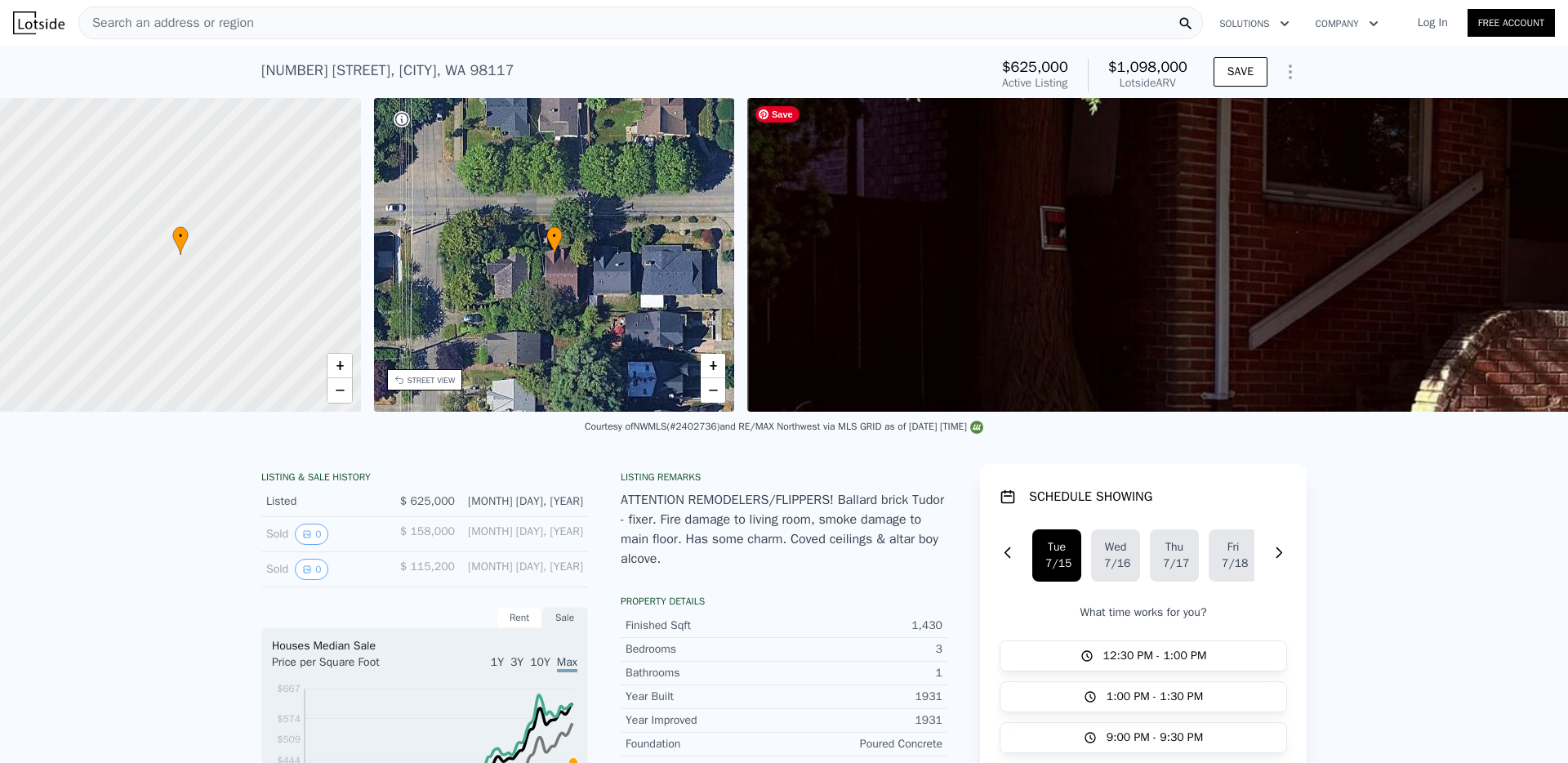 click at bounding box center (1525, 255) 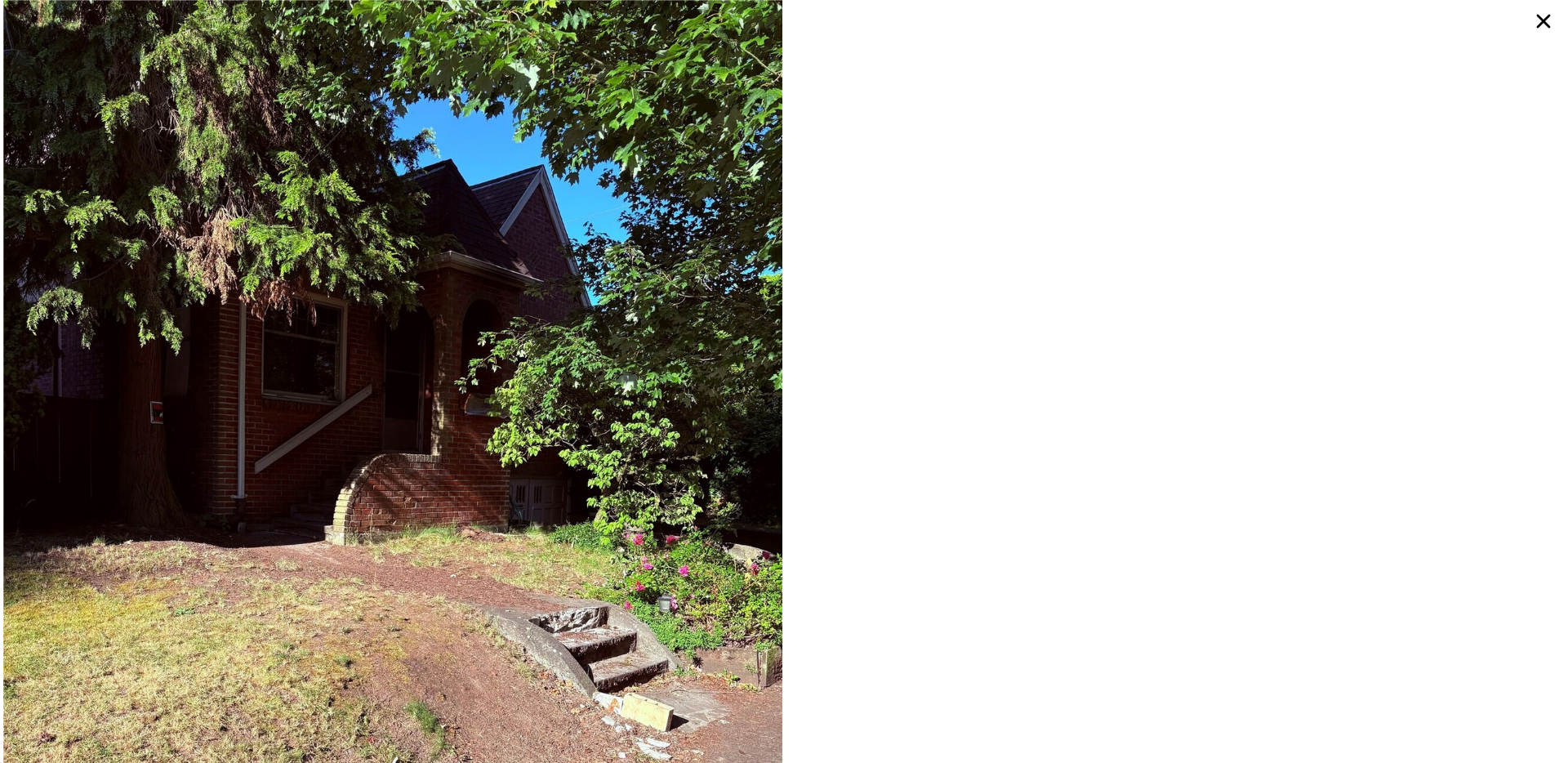 click 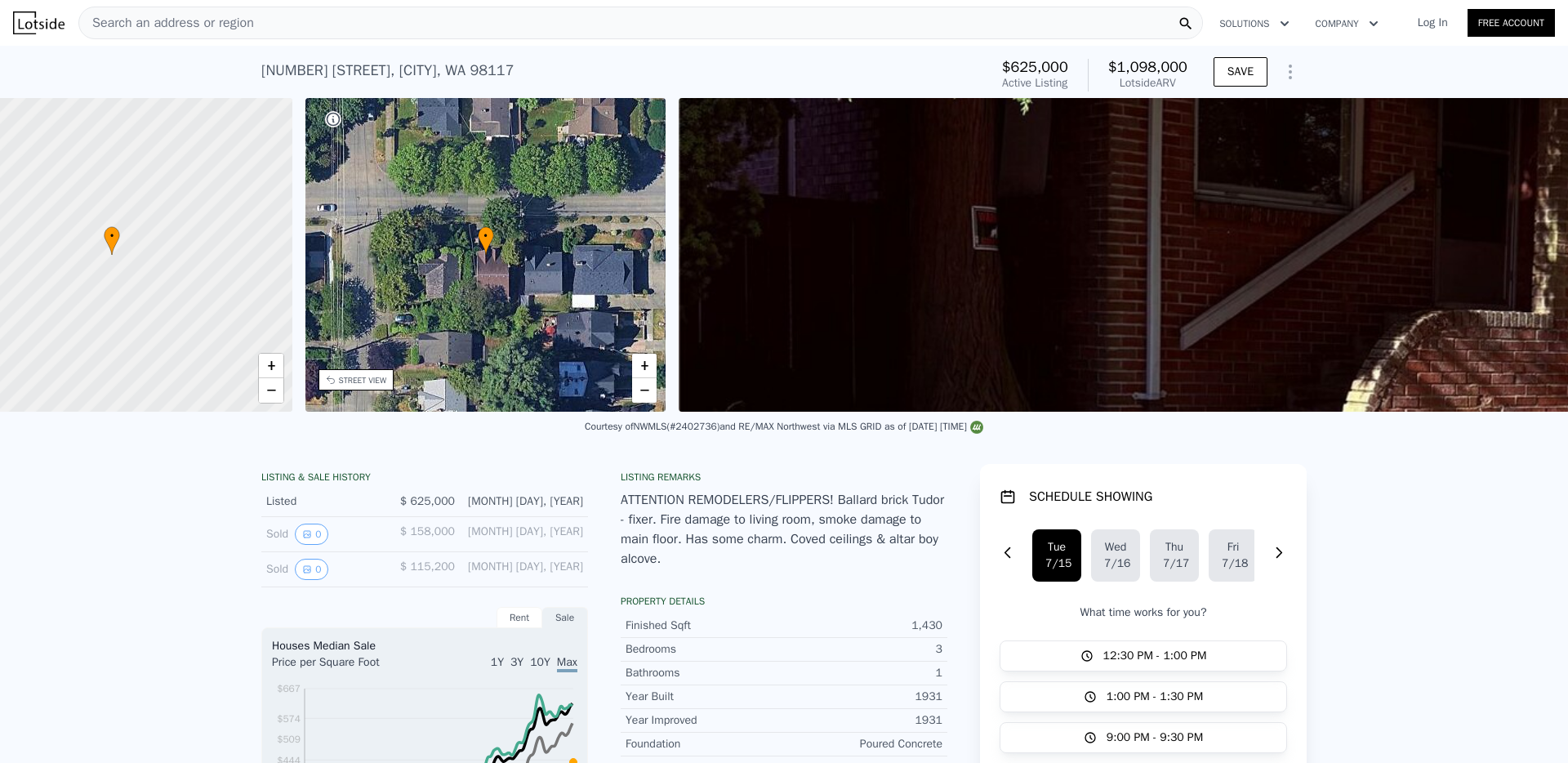 scroll, scrollTop: 0, scrollLeft: 0, axis: both 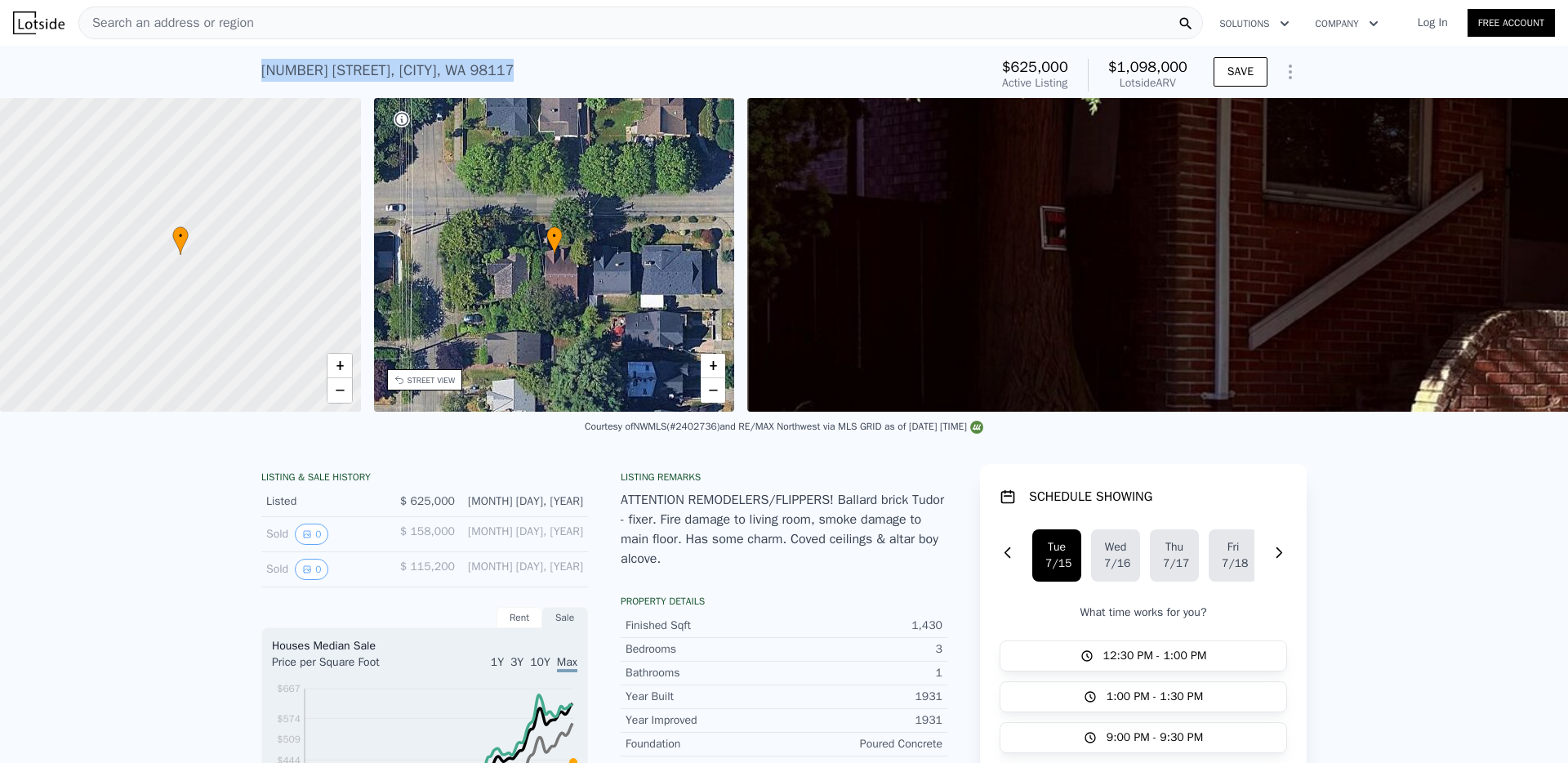 drag, startPoint x: 503, startPoint y: 66, endPoint x: 257, endPoint y: 74, distance: 246.13005 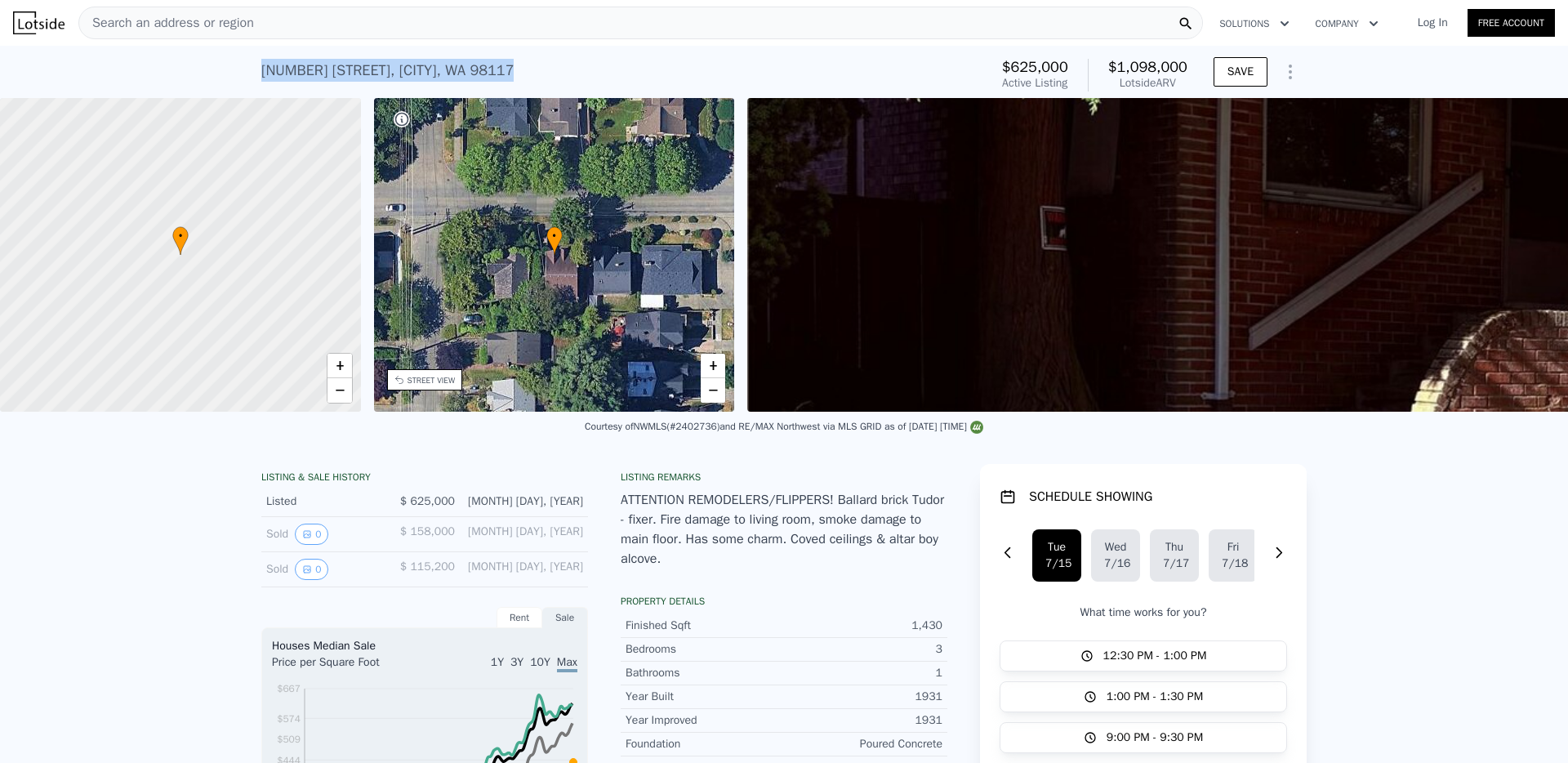 copy on "1013 NW 80th St ,   Seattle ,   WA   98117" 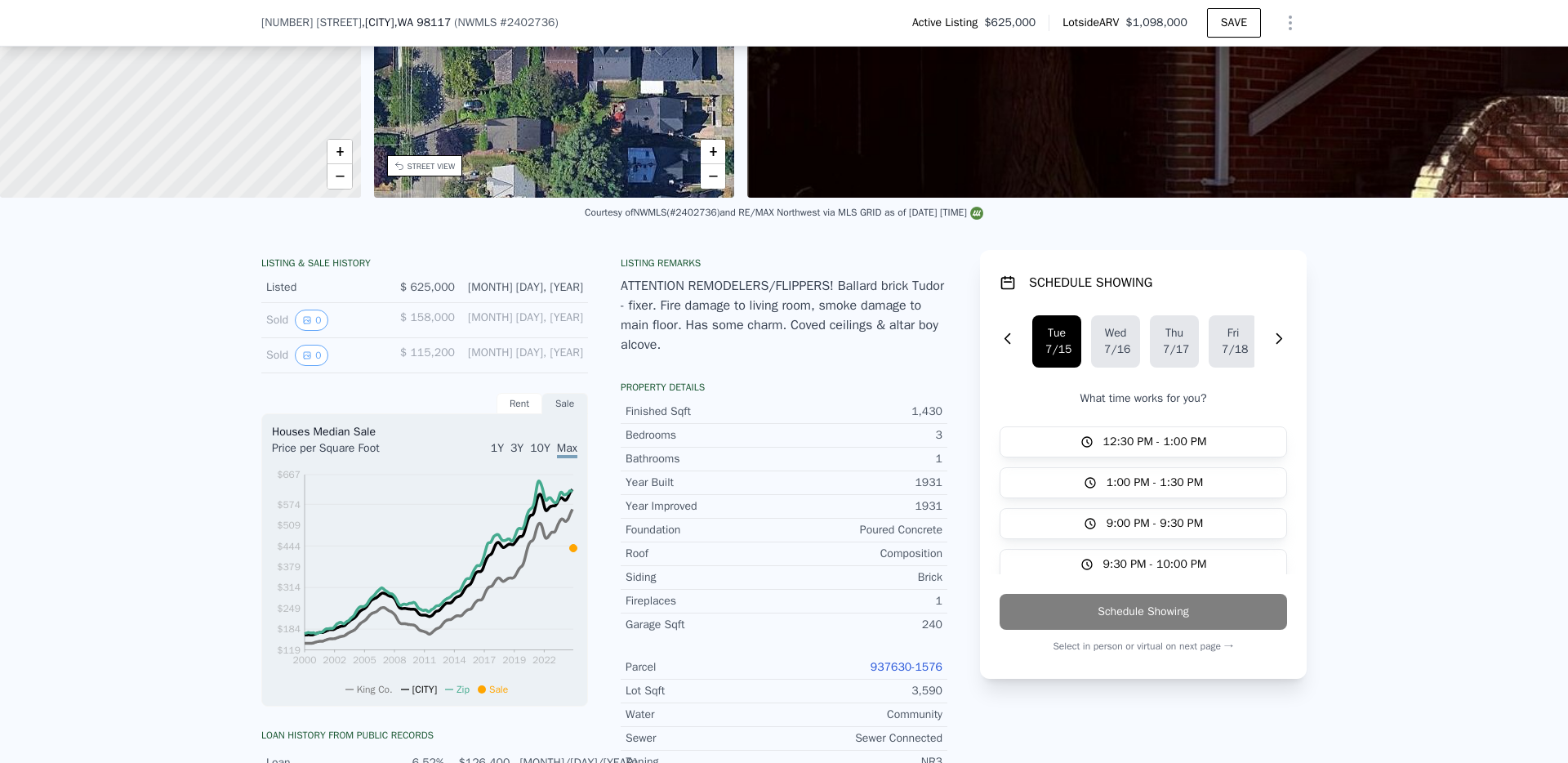 scroll, scrollTop: 540, scrollLeft: 0, axis: vertical 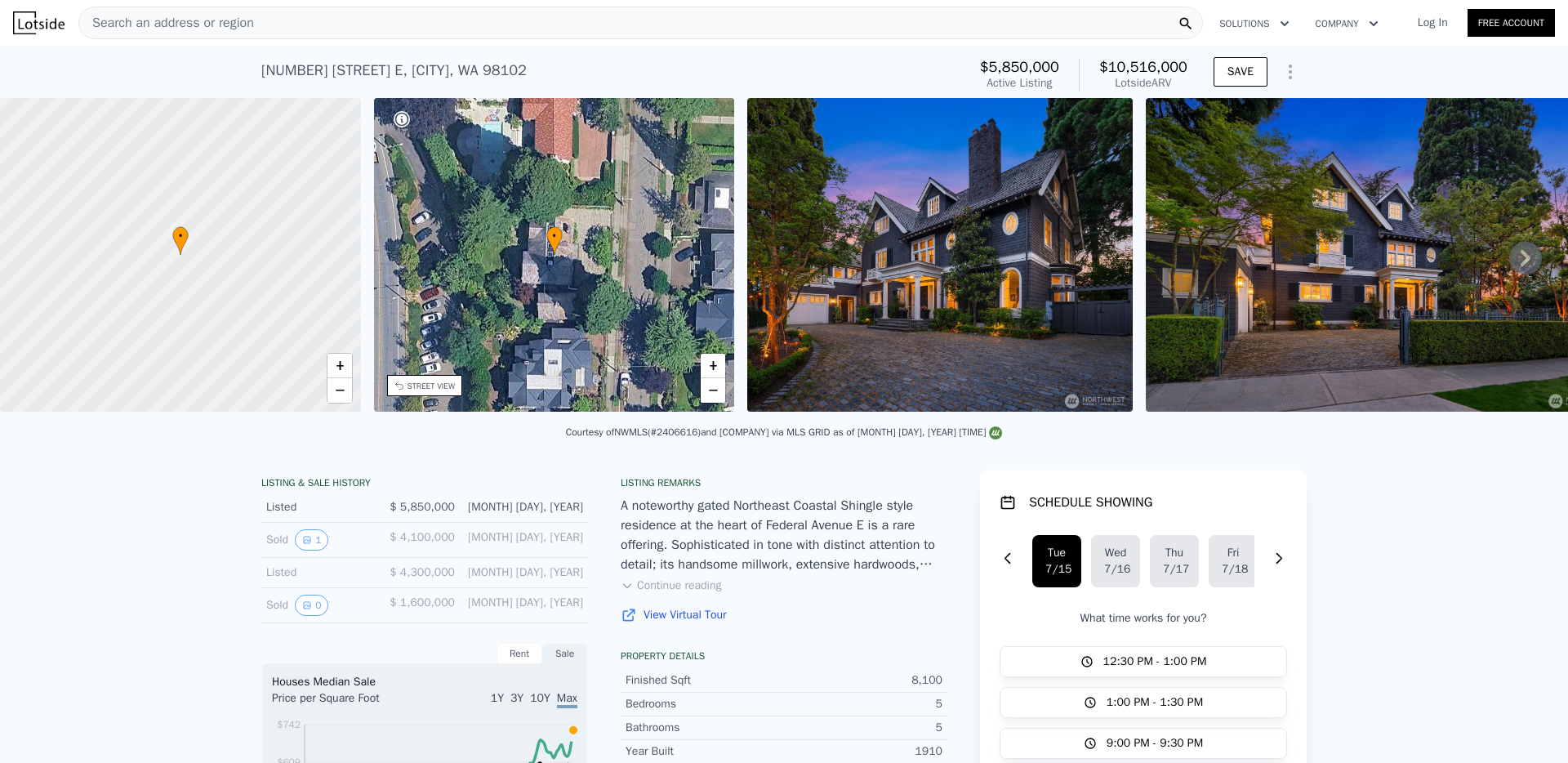 click 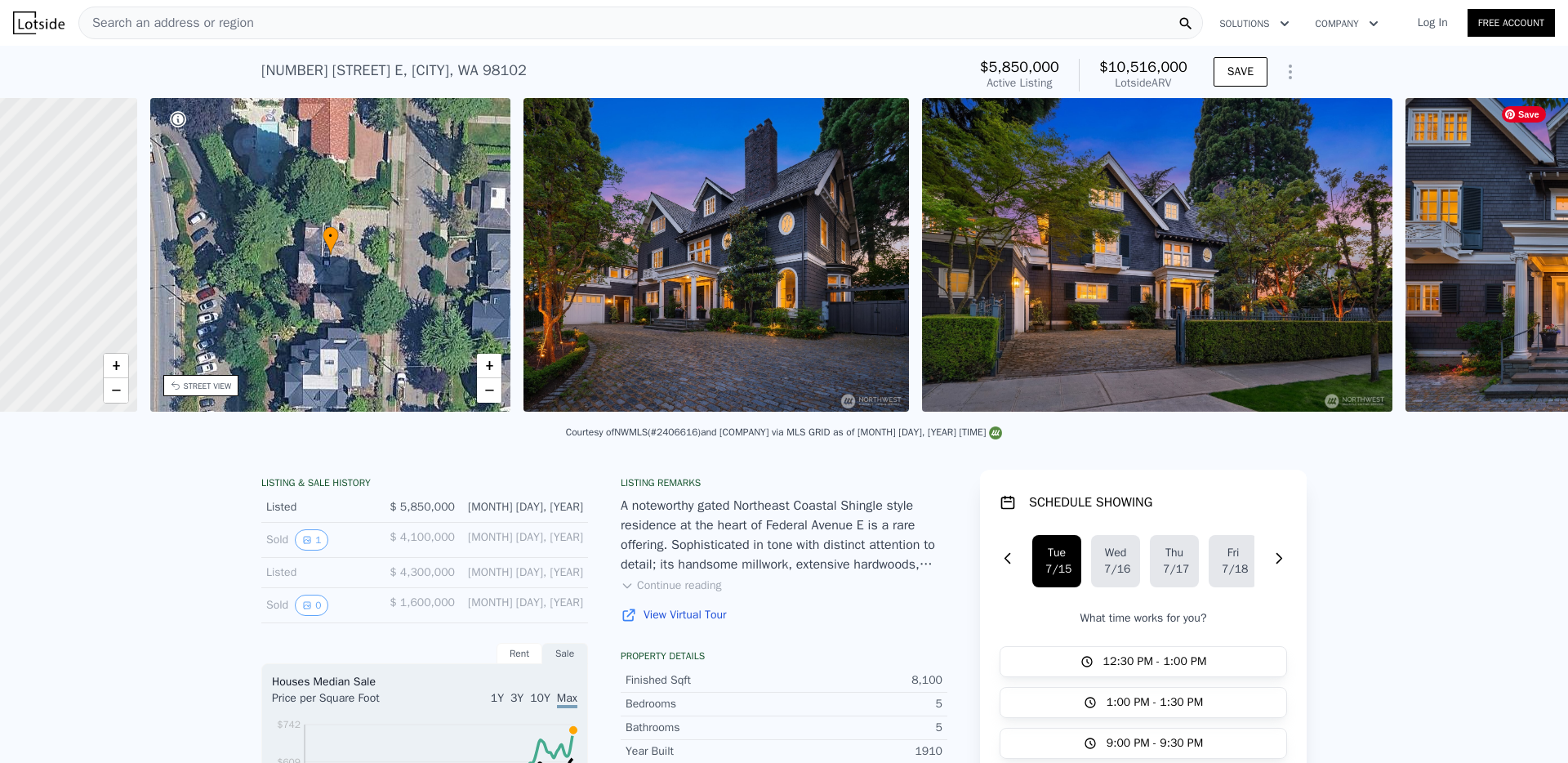 scroll, scrollTop: 0, scrollLeft: 381, axis: horizontal 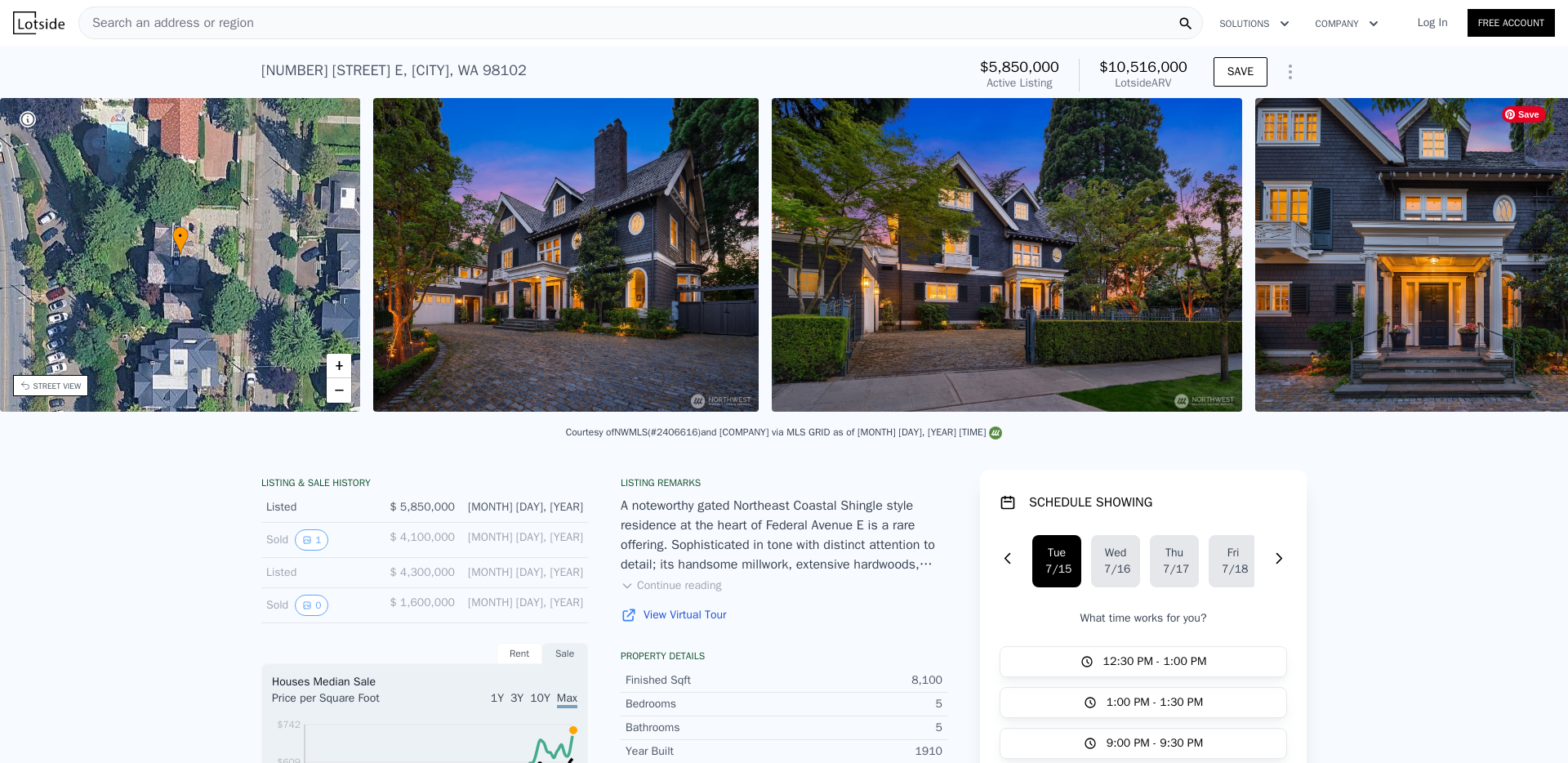 click at bounding box center [1436, 255] 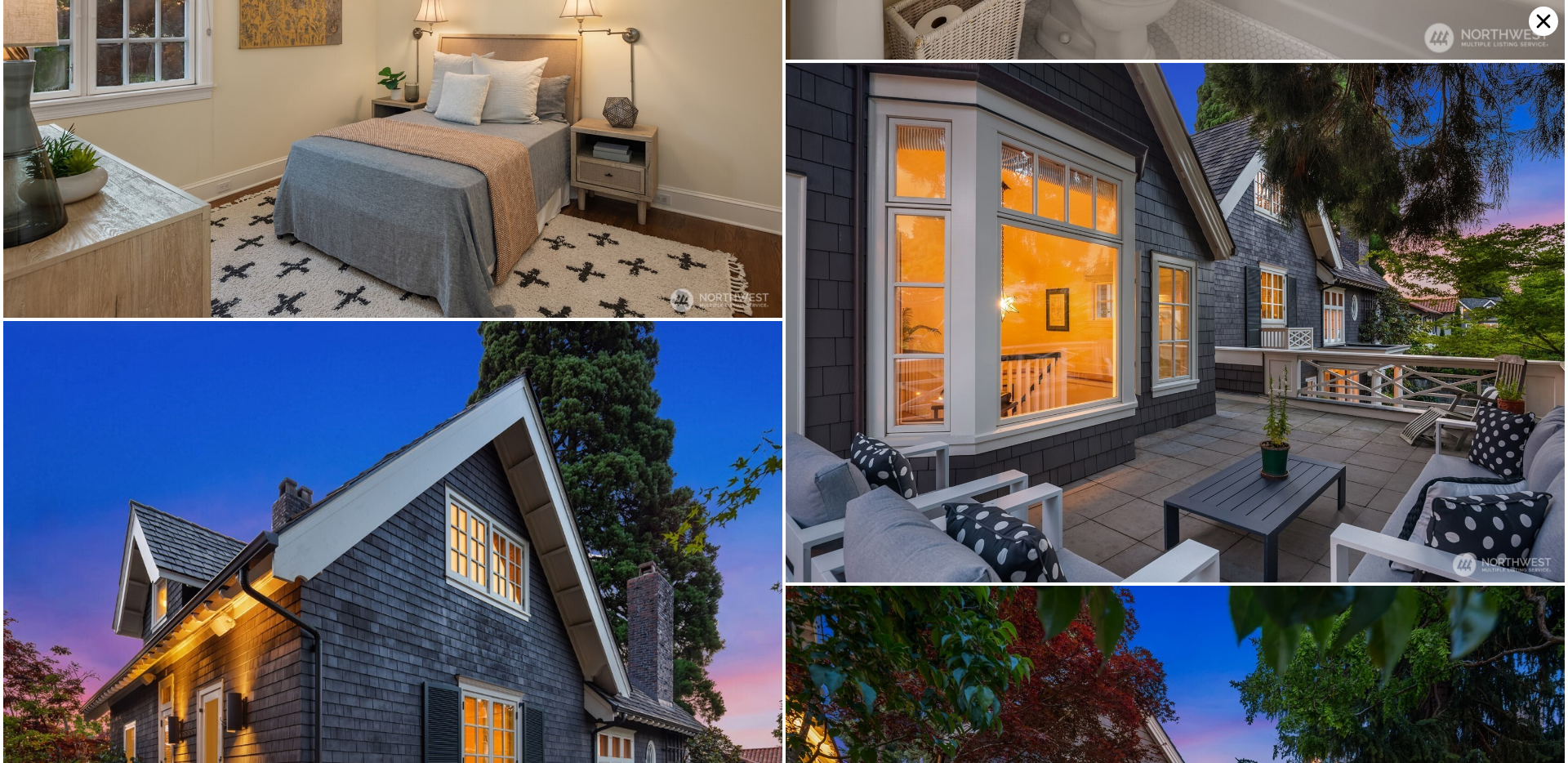 scroll, scrollTop: 8009, scrollLeft: 0, axis: vertical 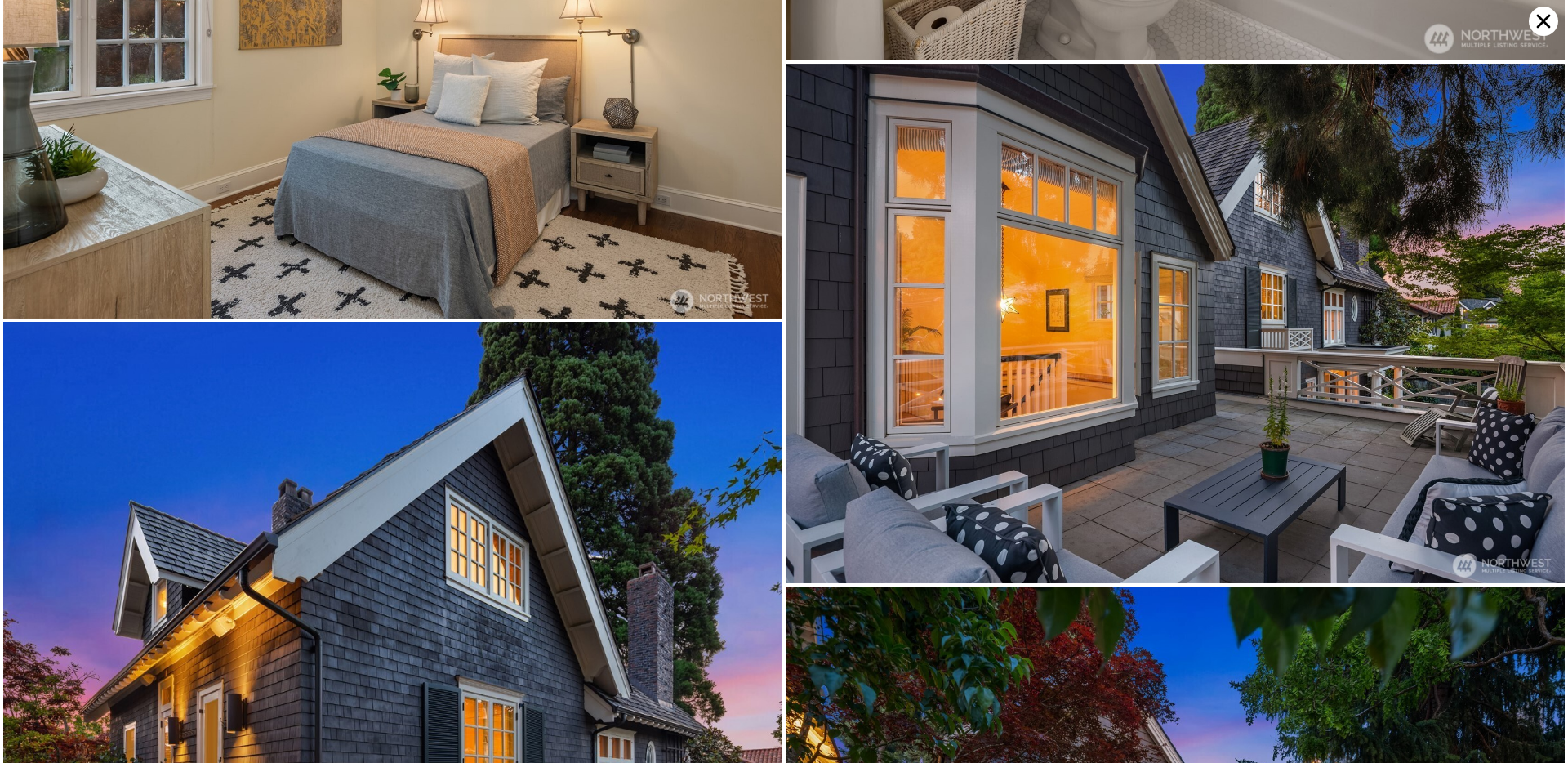 click 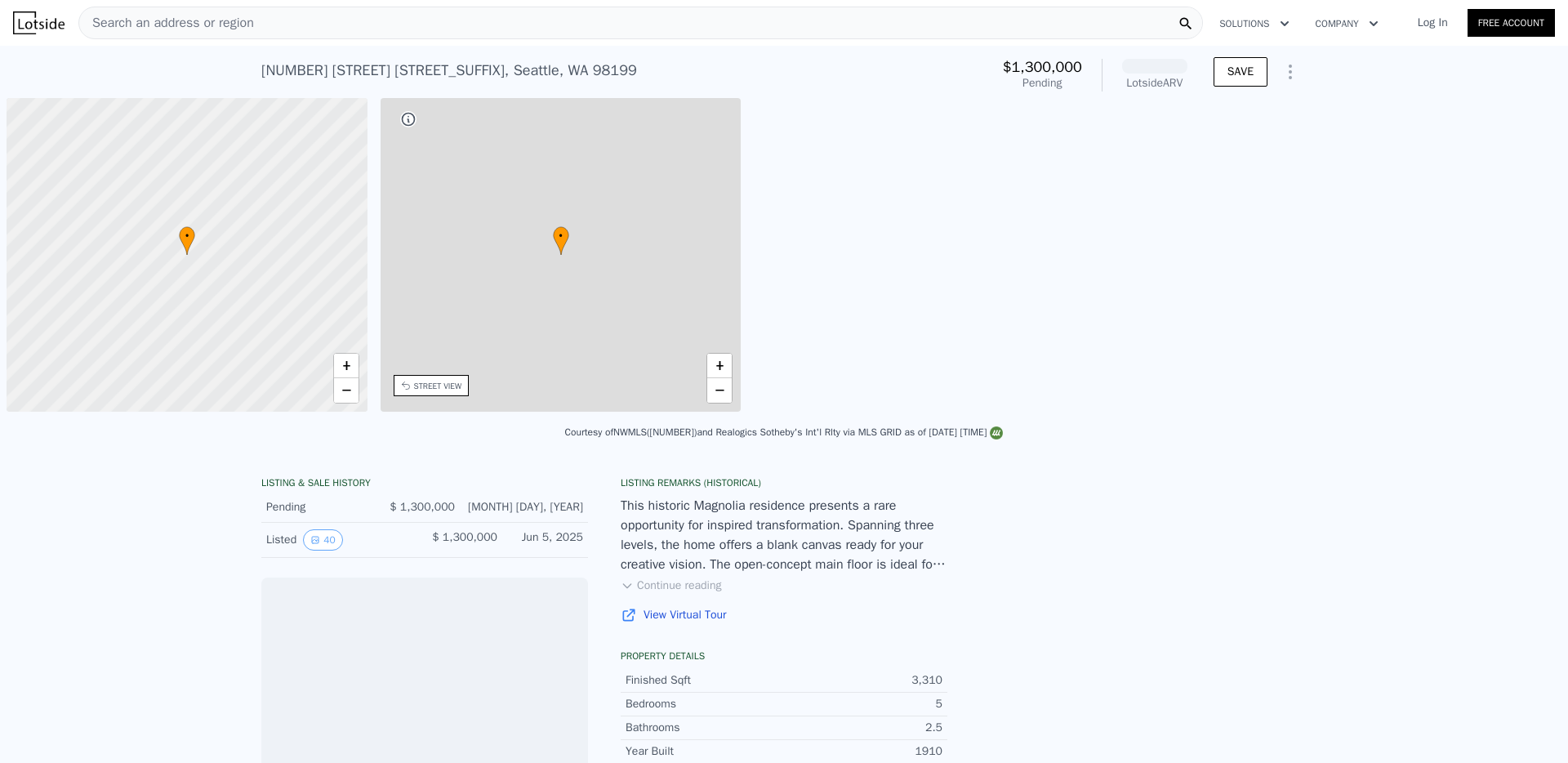 scroll, scrollTop: 0, scrollLeft: 0, axis: both 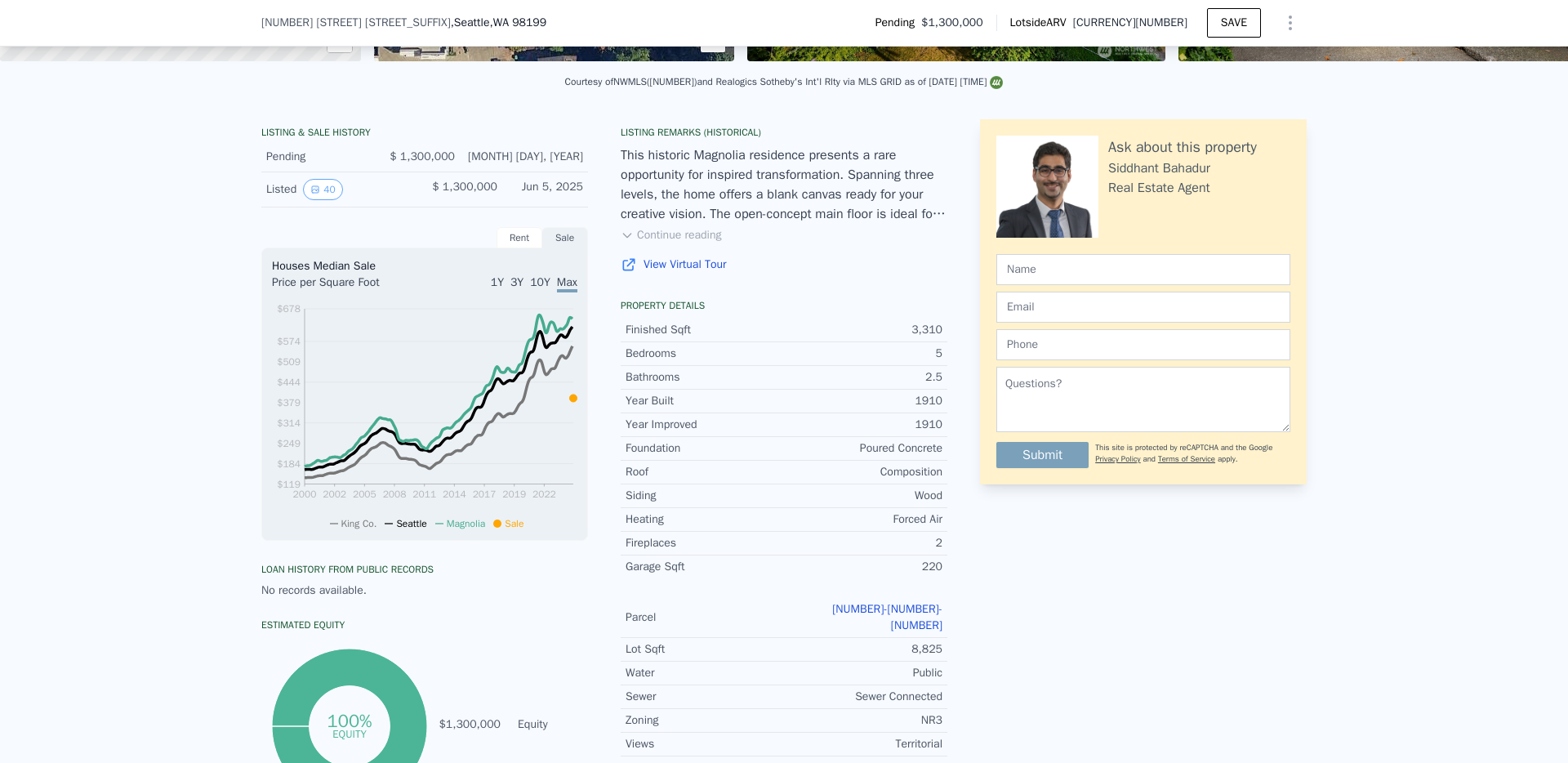 click on "Continue reading" at bounding box center [670, 235] 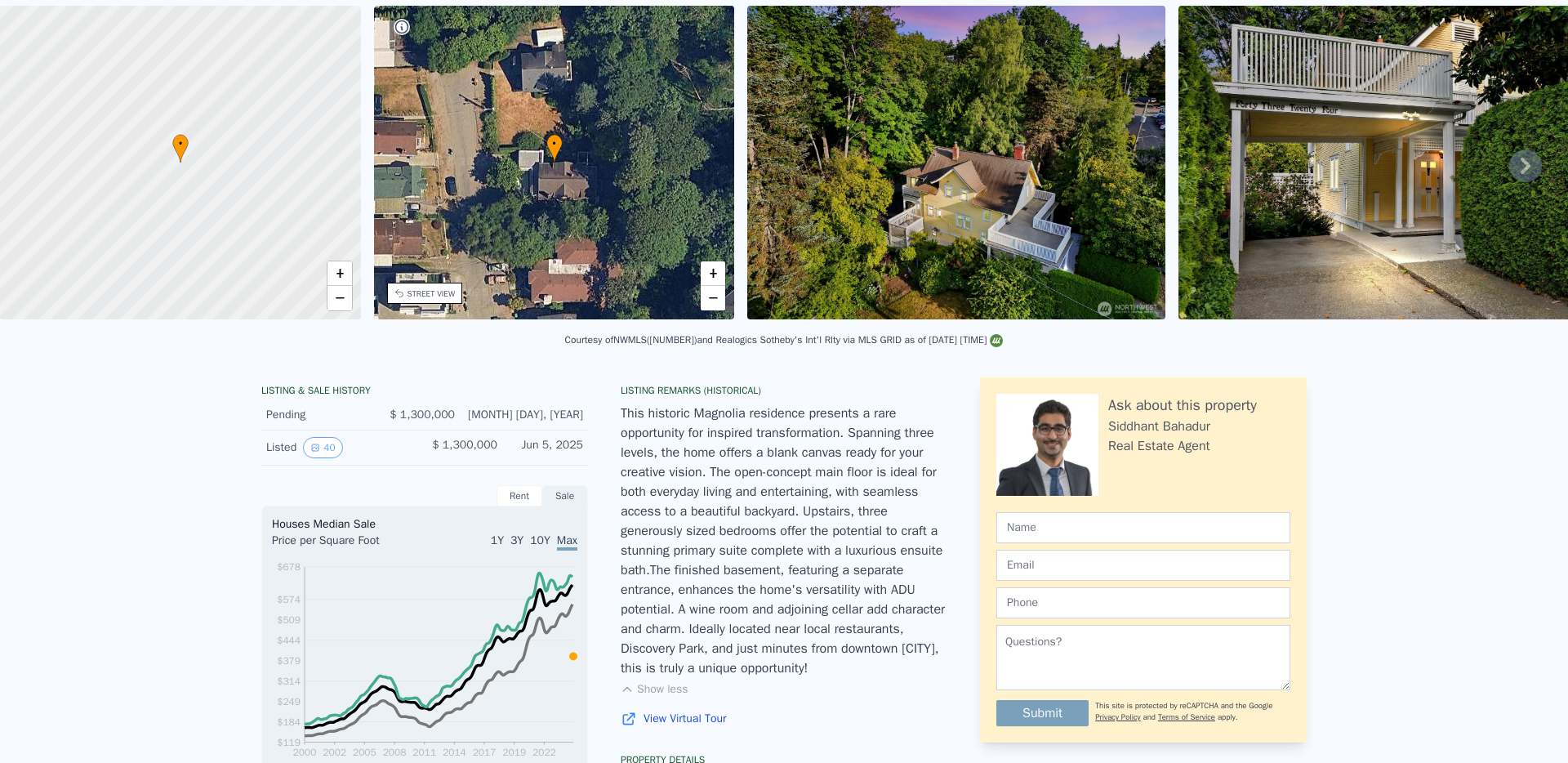 scroll, scrollTop: 54, scrollLeft: 0, axis: vertical 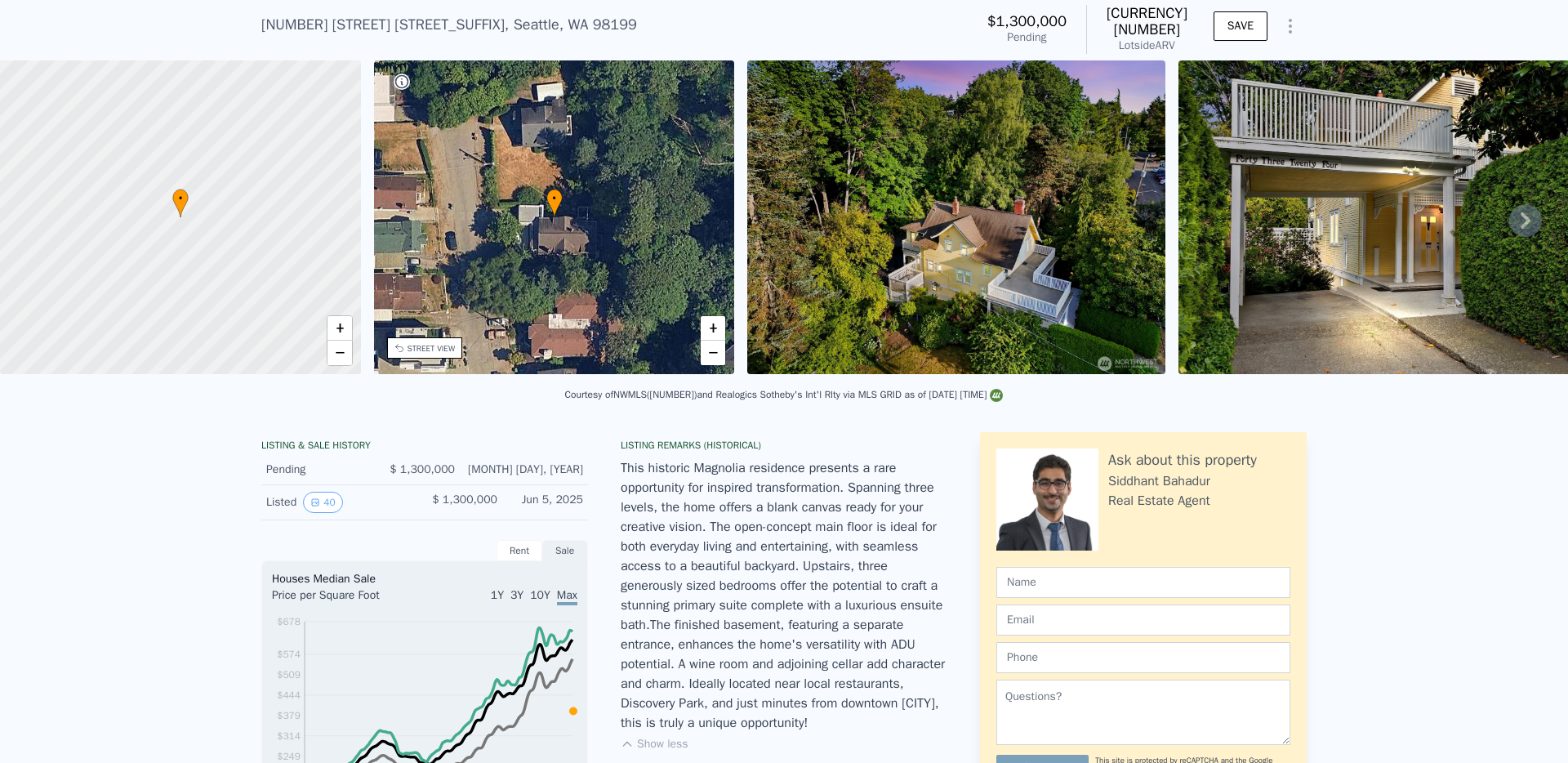 click on "•
+ −" at bounding box center (555, 217) 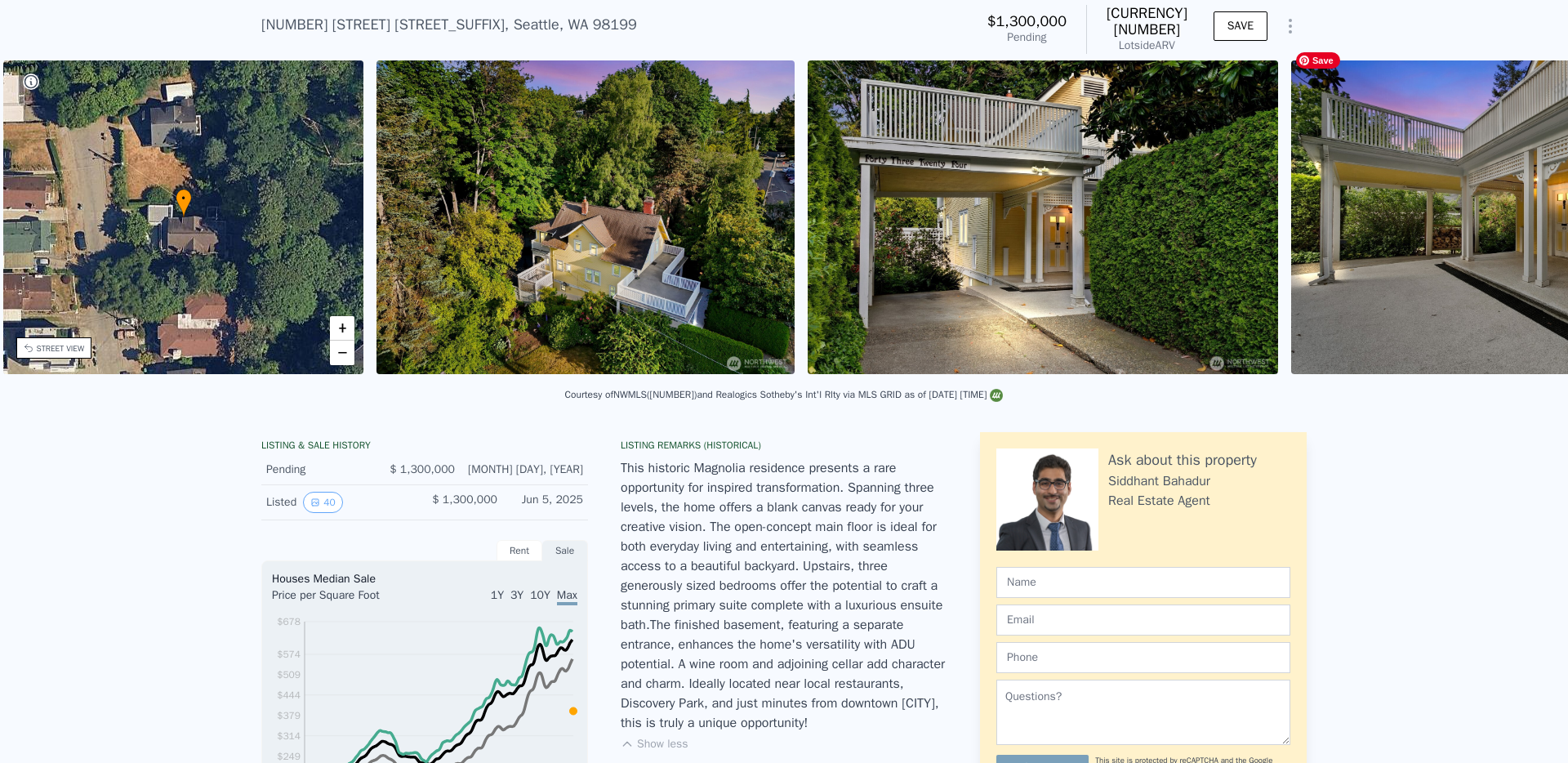 scroll, scrollTop: 0, scrollLeft: 381, axis: horizontal 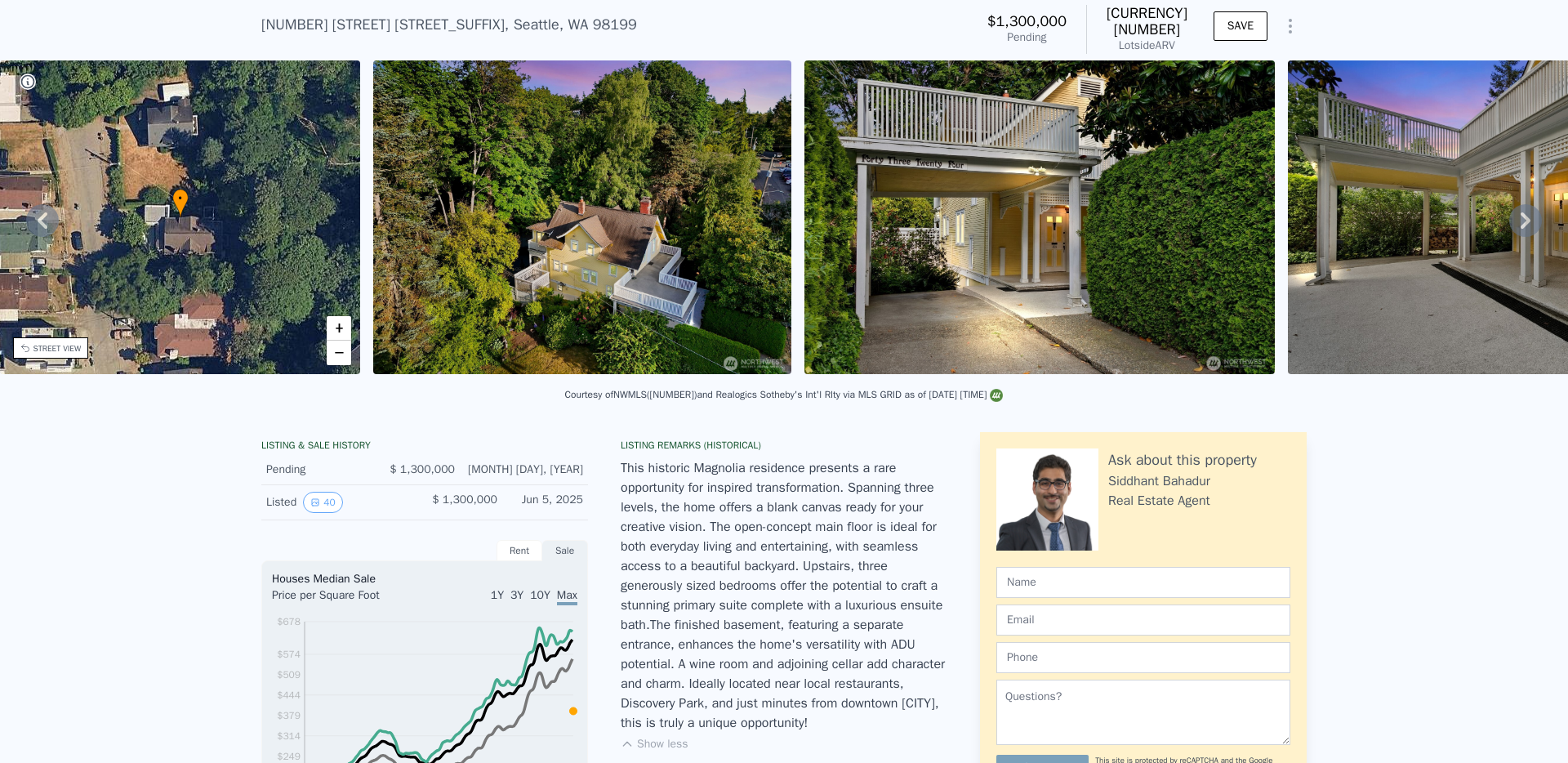 click 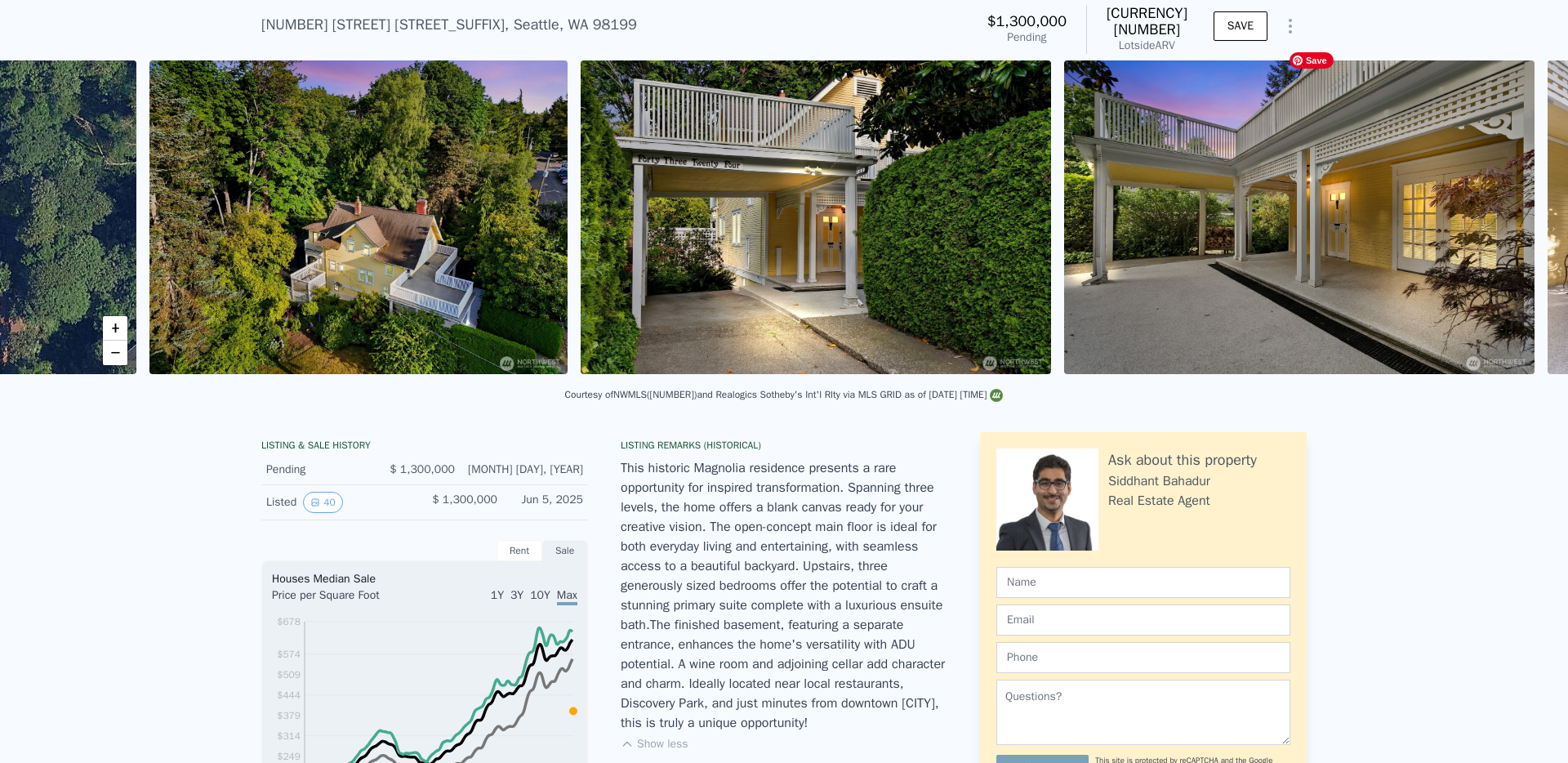 scroll, scrollTop: 0, scrollLeft: 747, axis: horizontal 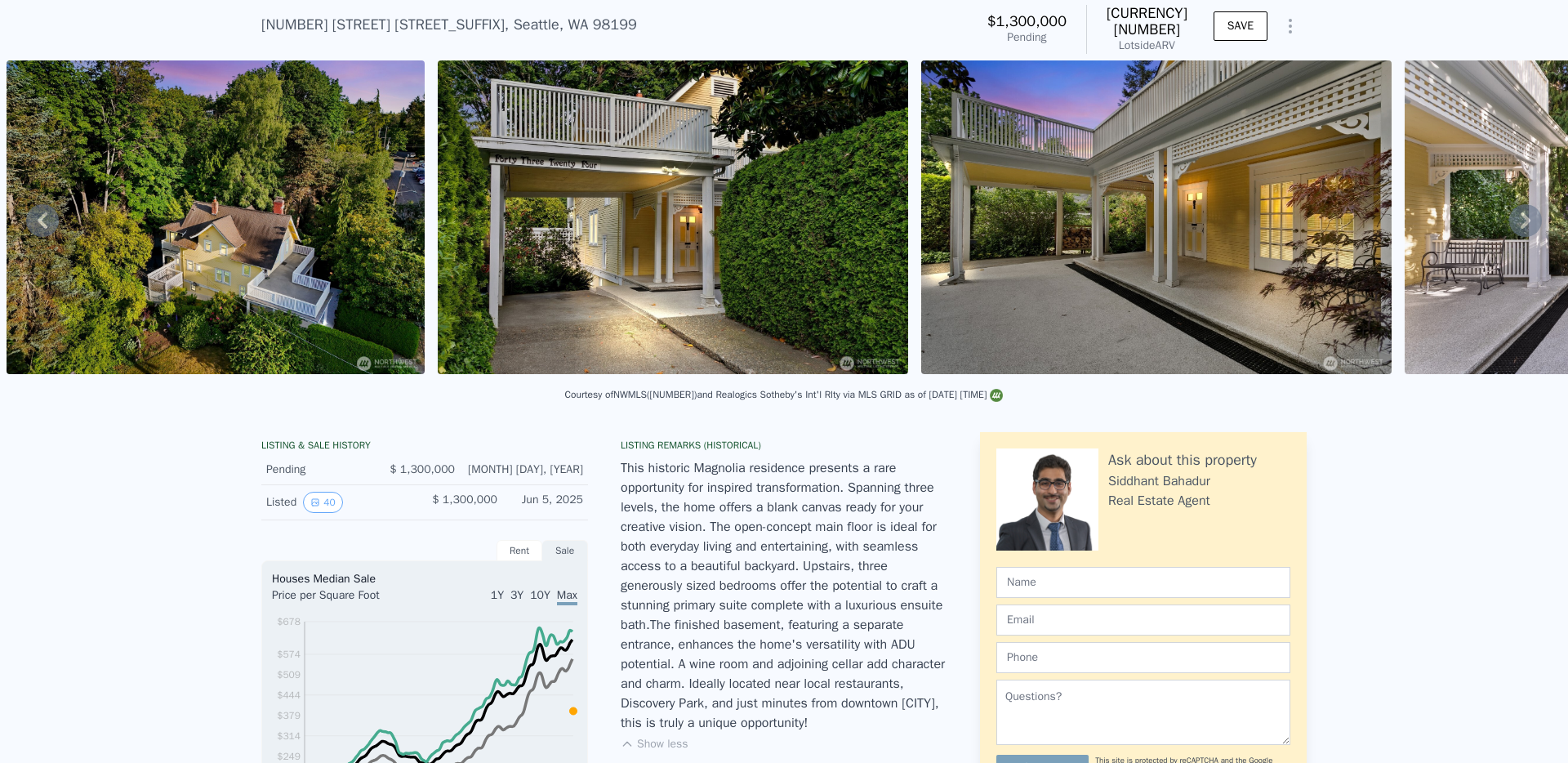click 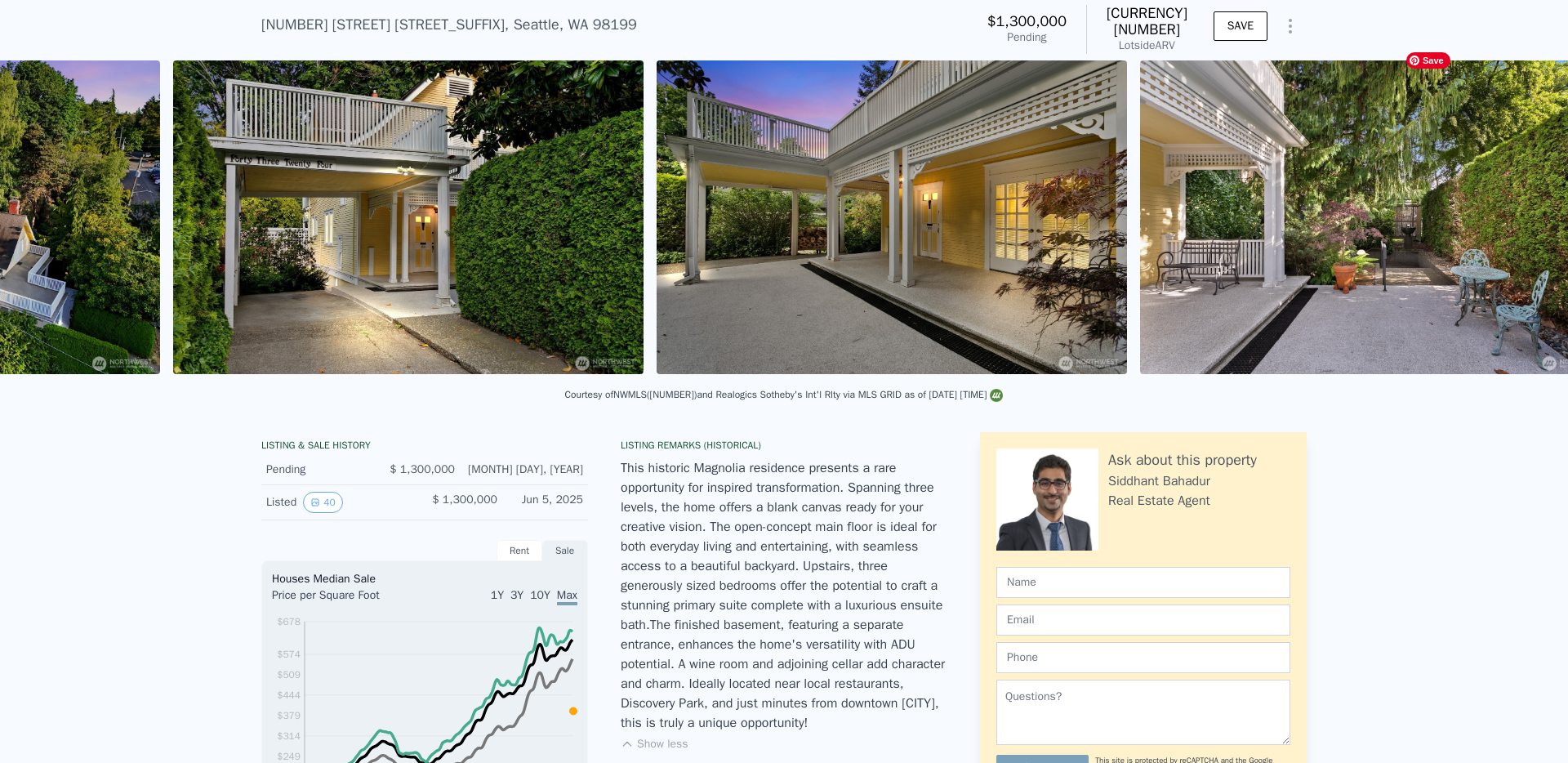scroll, scrollTop: 0, scrollLeft: 1178, axis: horizontal 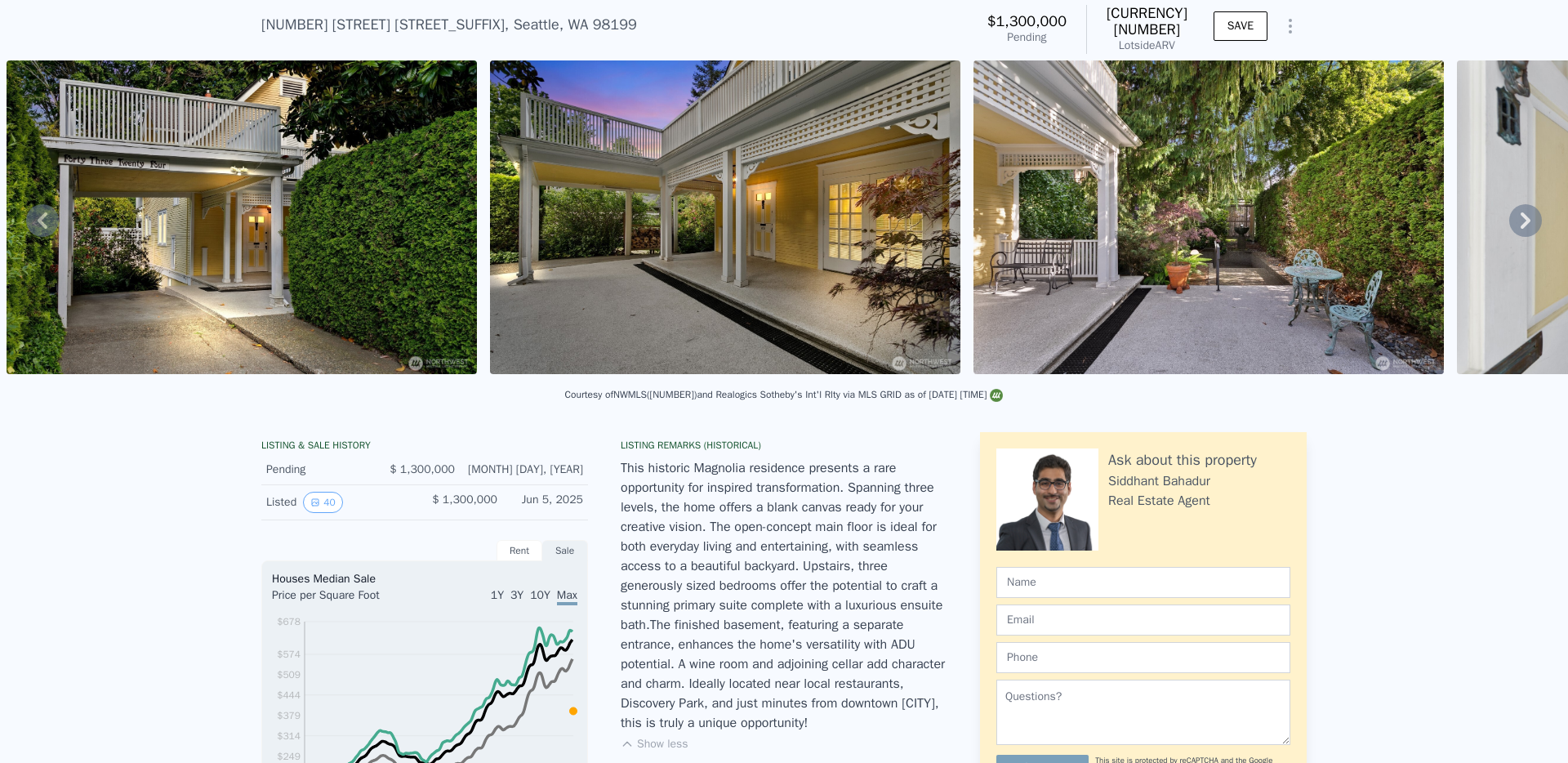 click 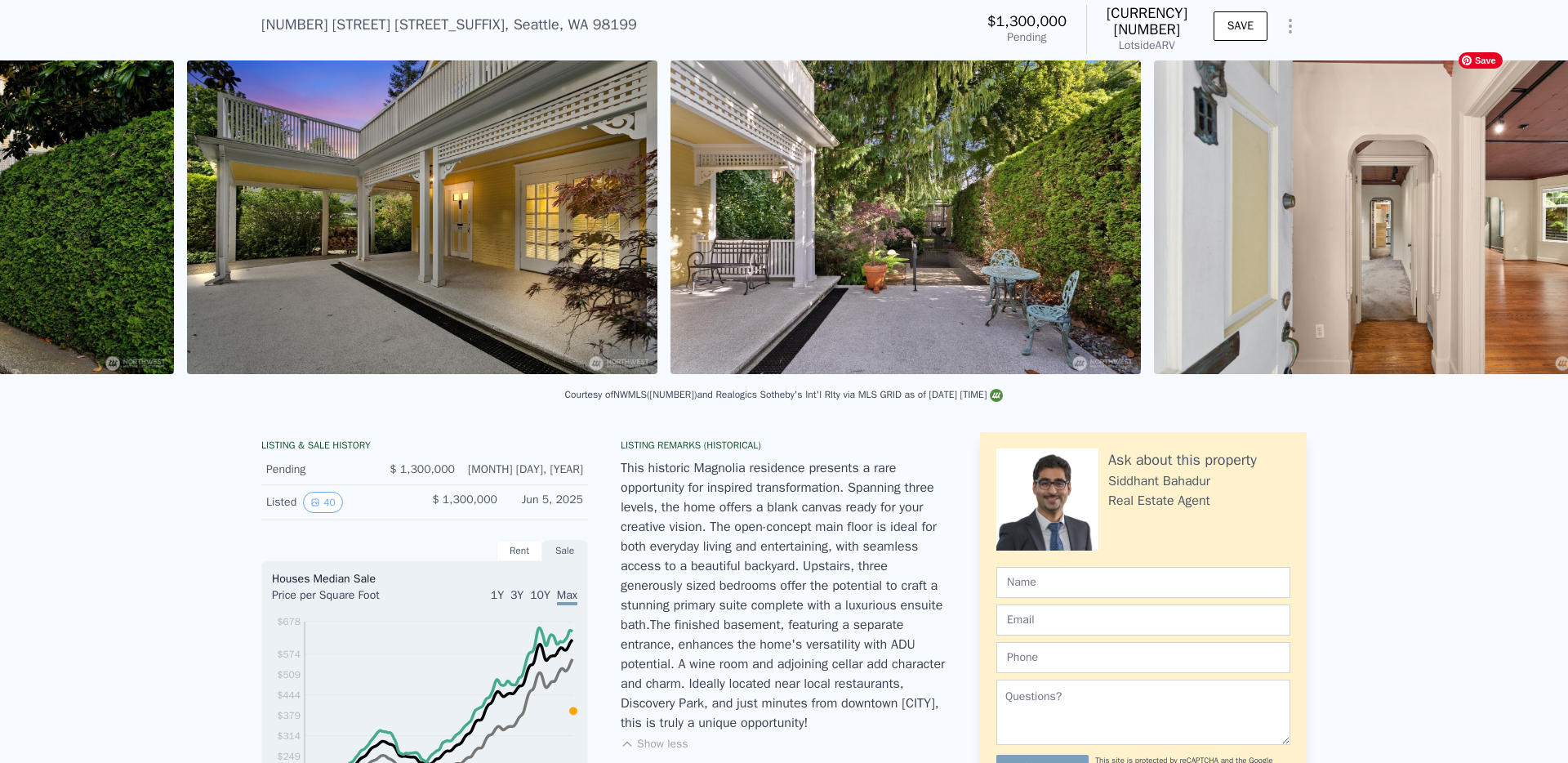 scroll, scrollTop: 0, scrollLeft: 1662, axis: horizontal 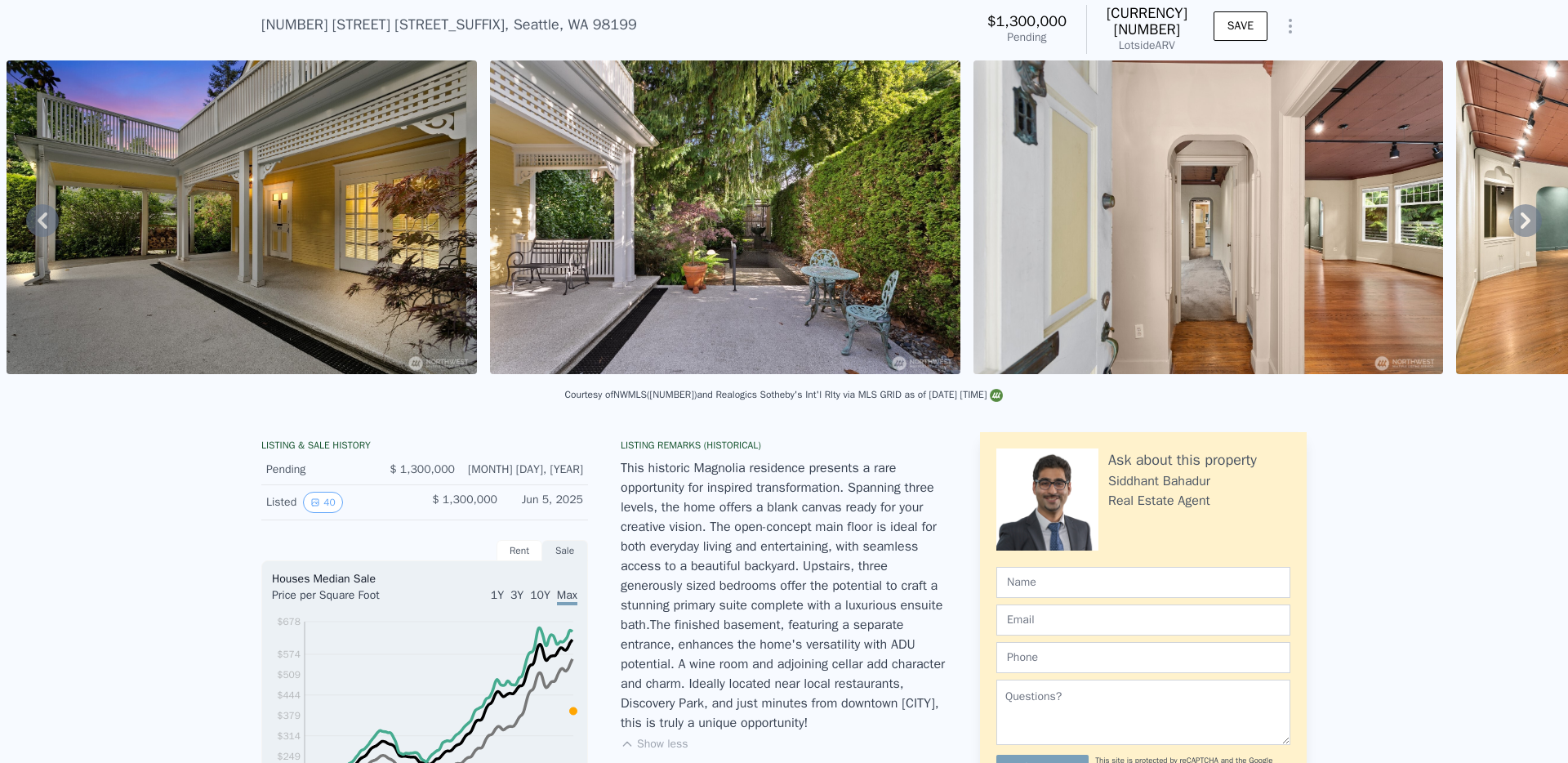 click 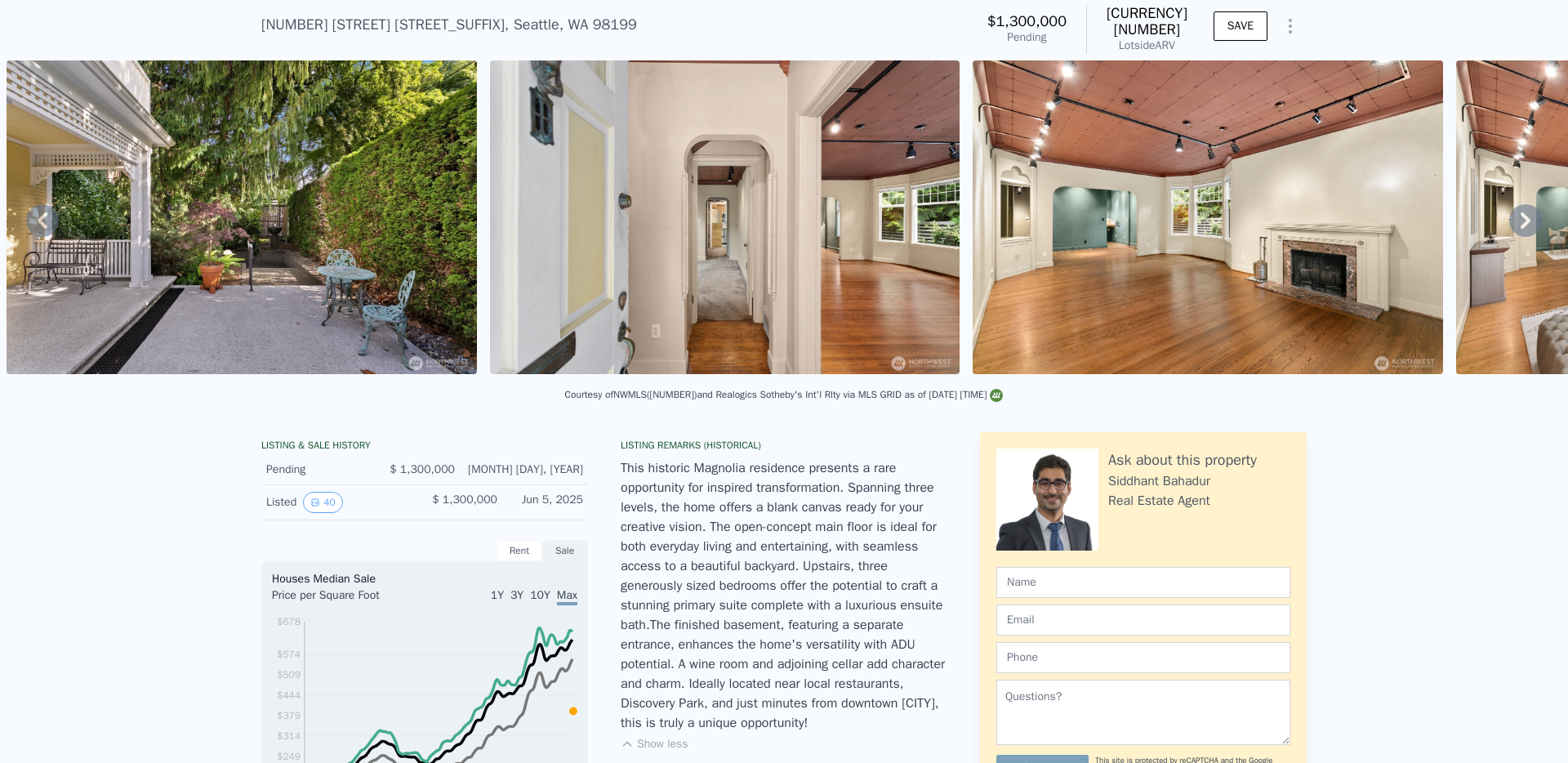 click 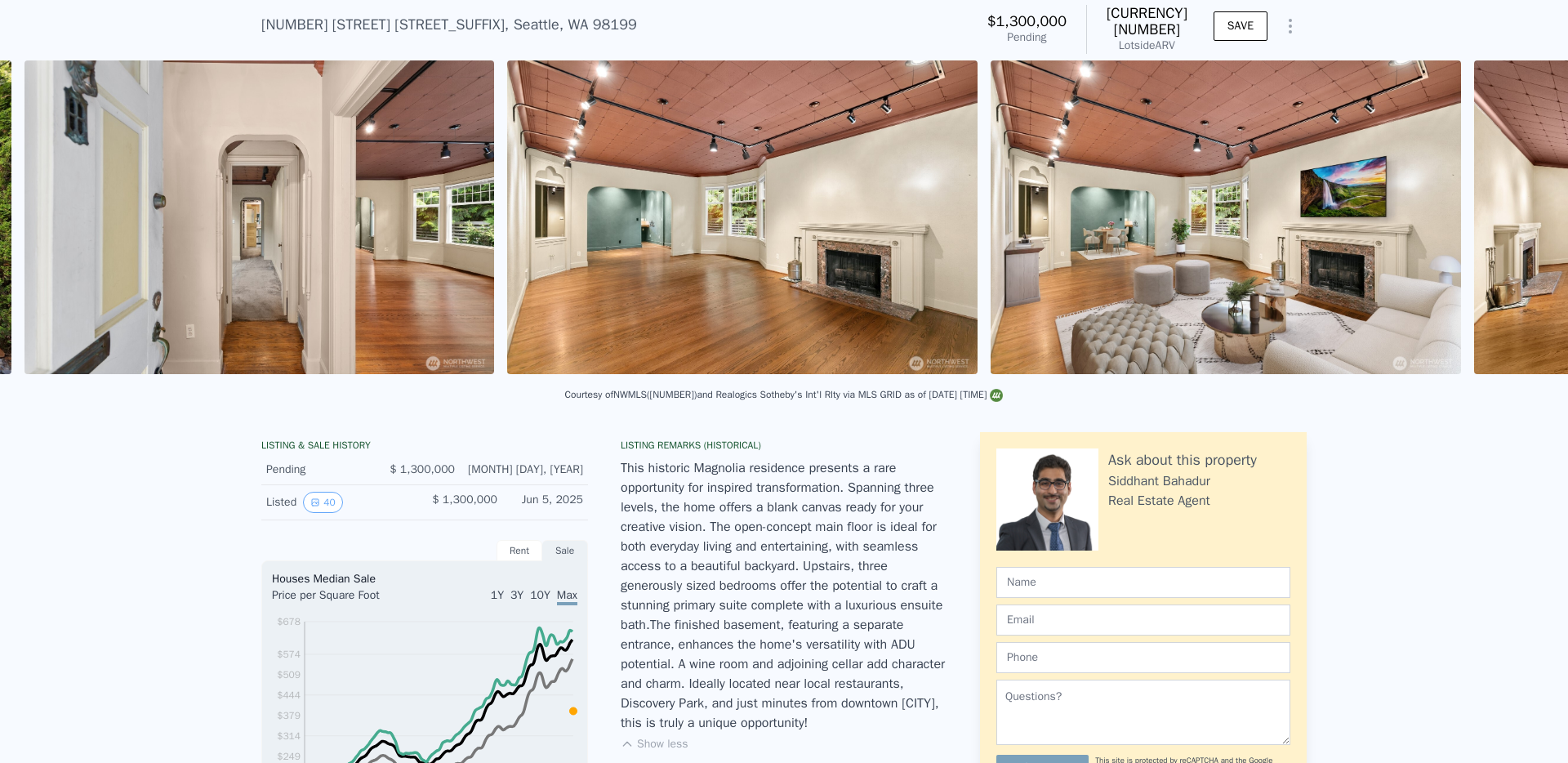 scroll, scrollTop: 0, scrollLeft: 2629, axis: horizontal 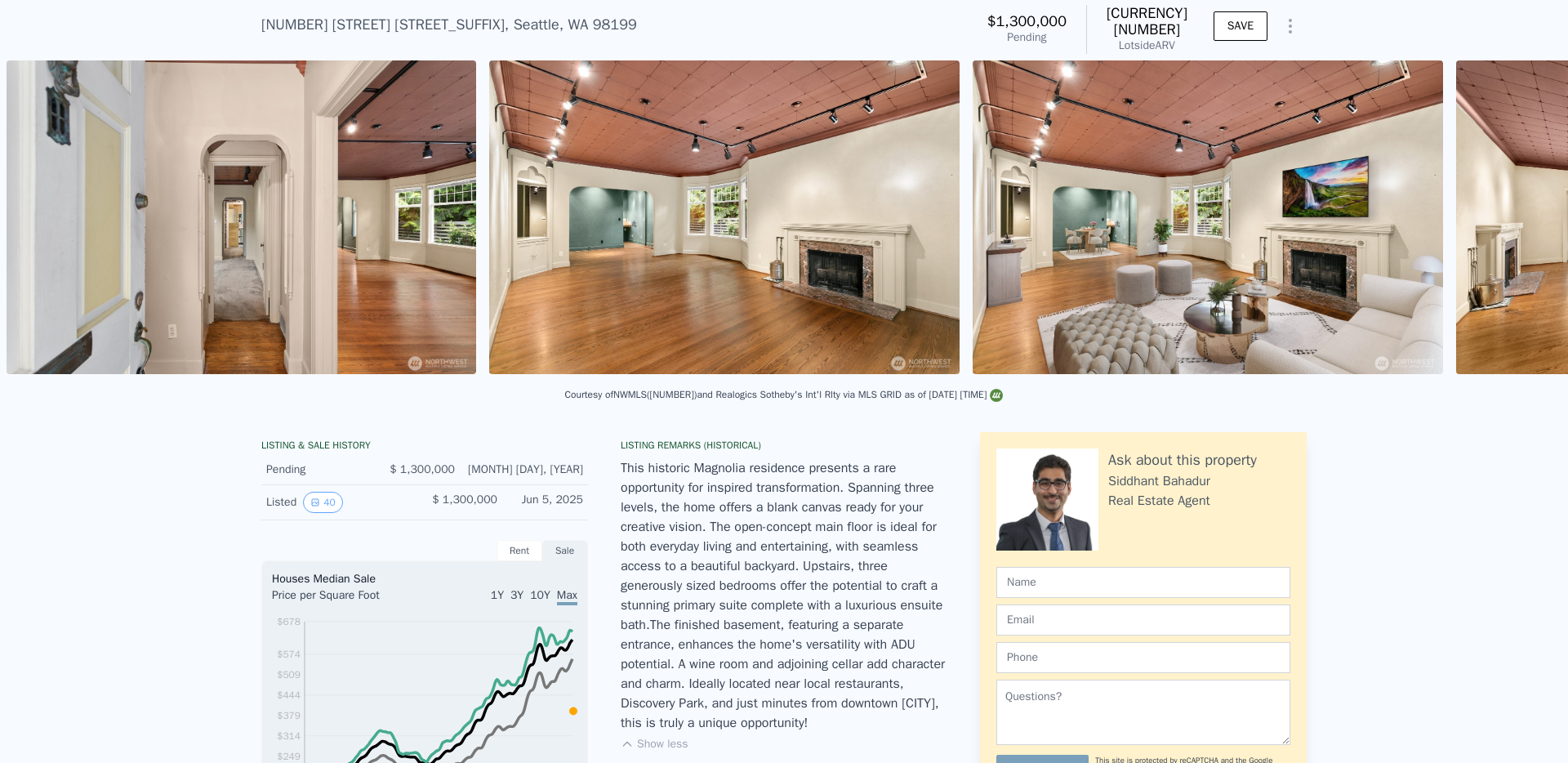 click at bounding box center (1691, 217) 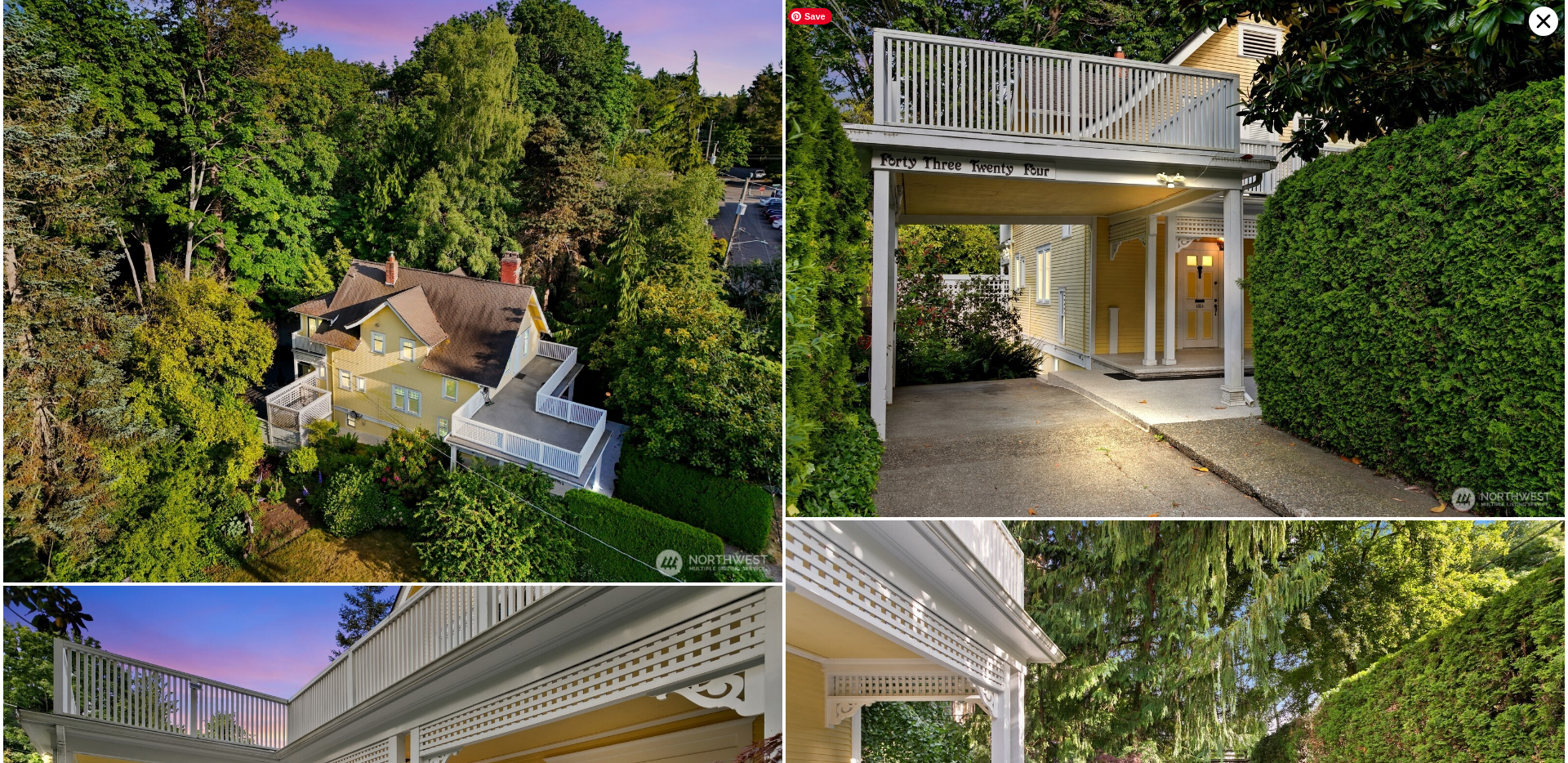 scroll, scrollTop: 0, scrollLeft: 0, axis: both 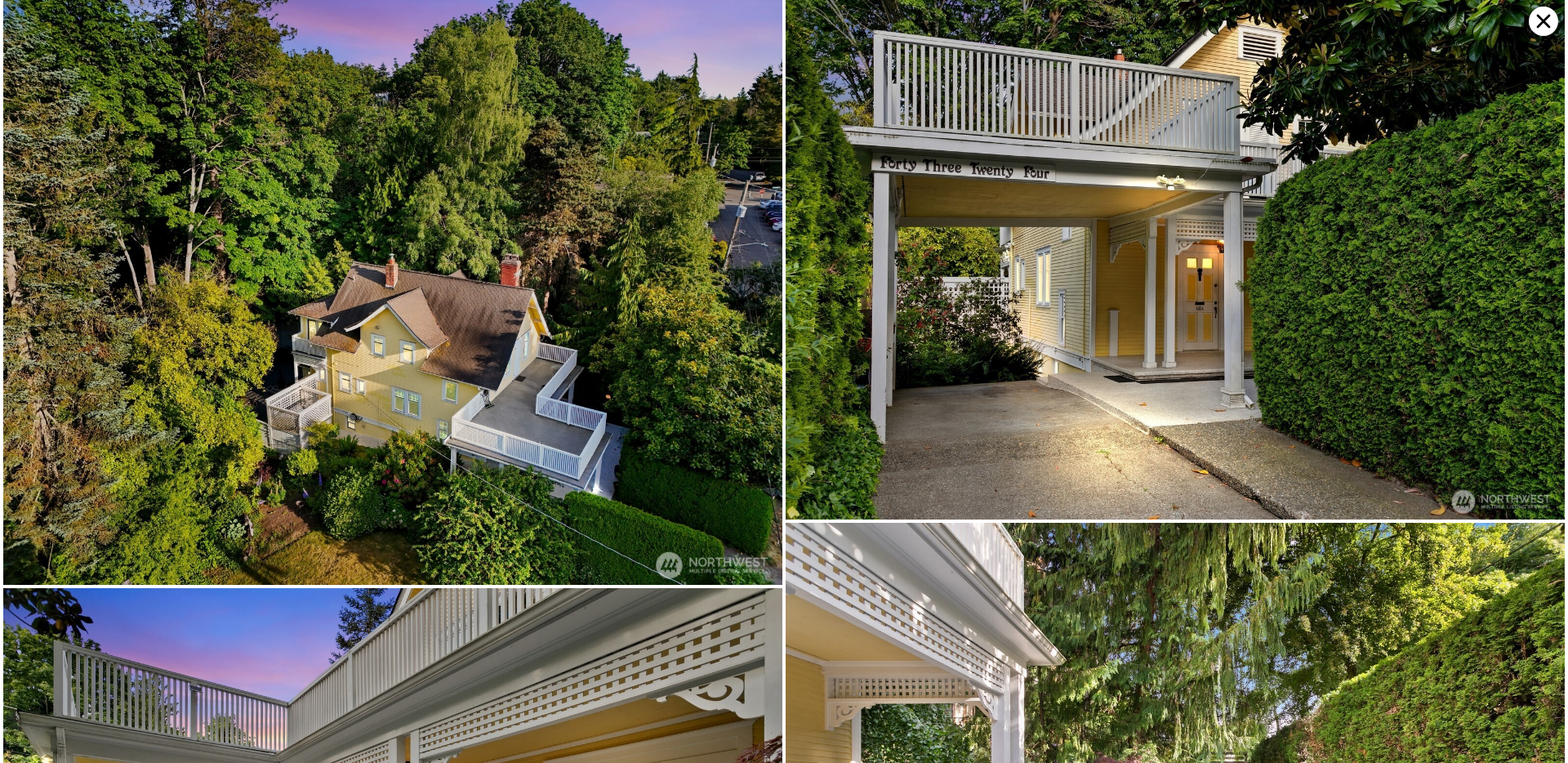 click 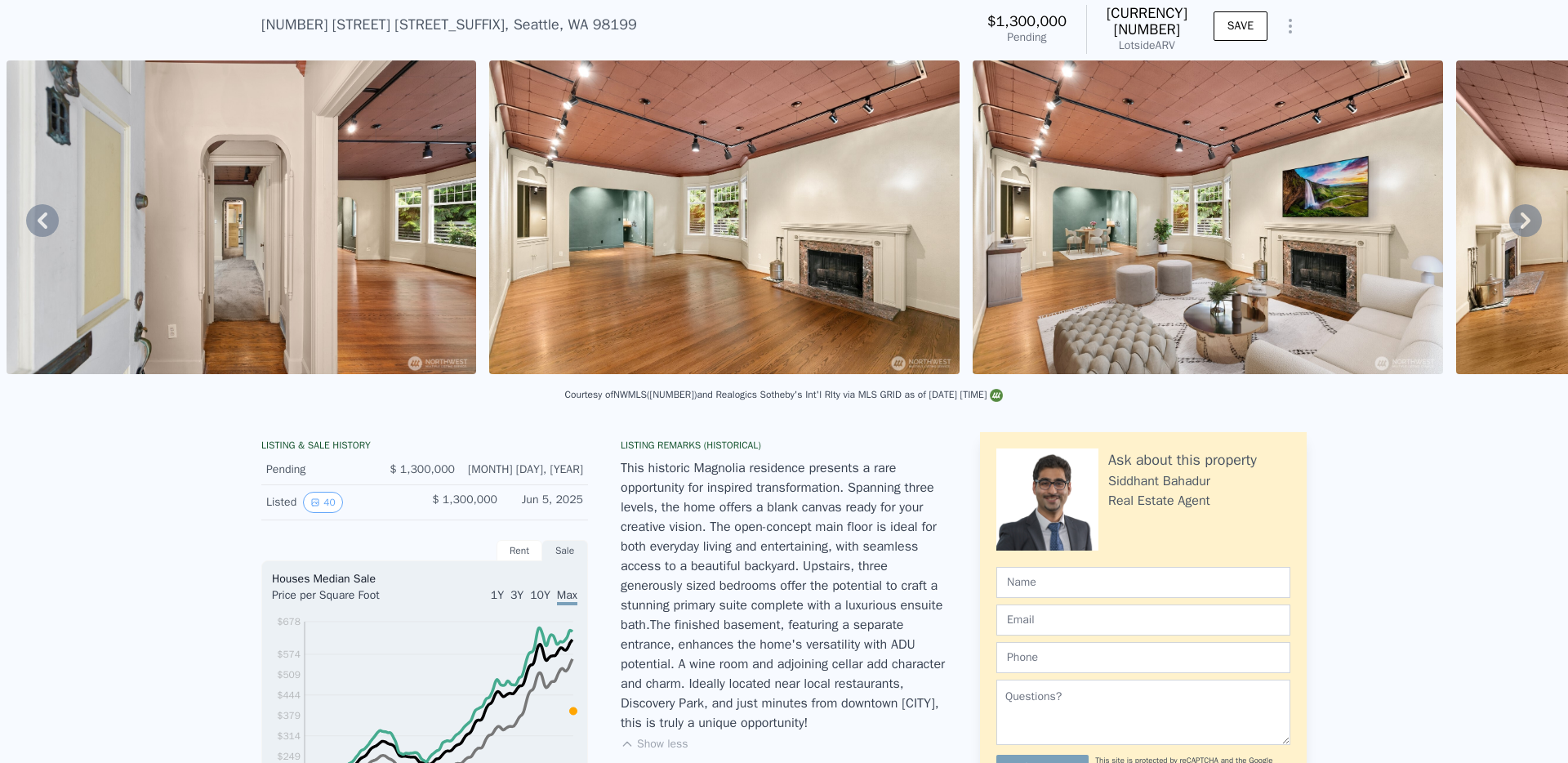 scroll, scrollTop: 0, scrollLeft: 0, axis: both 